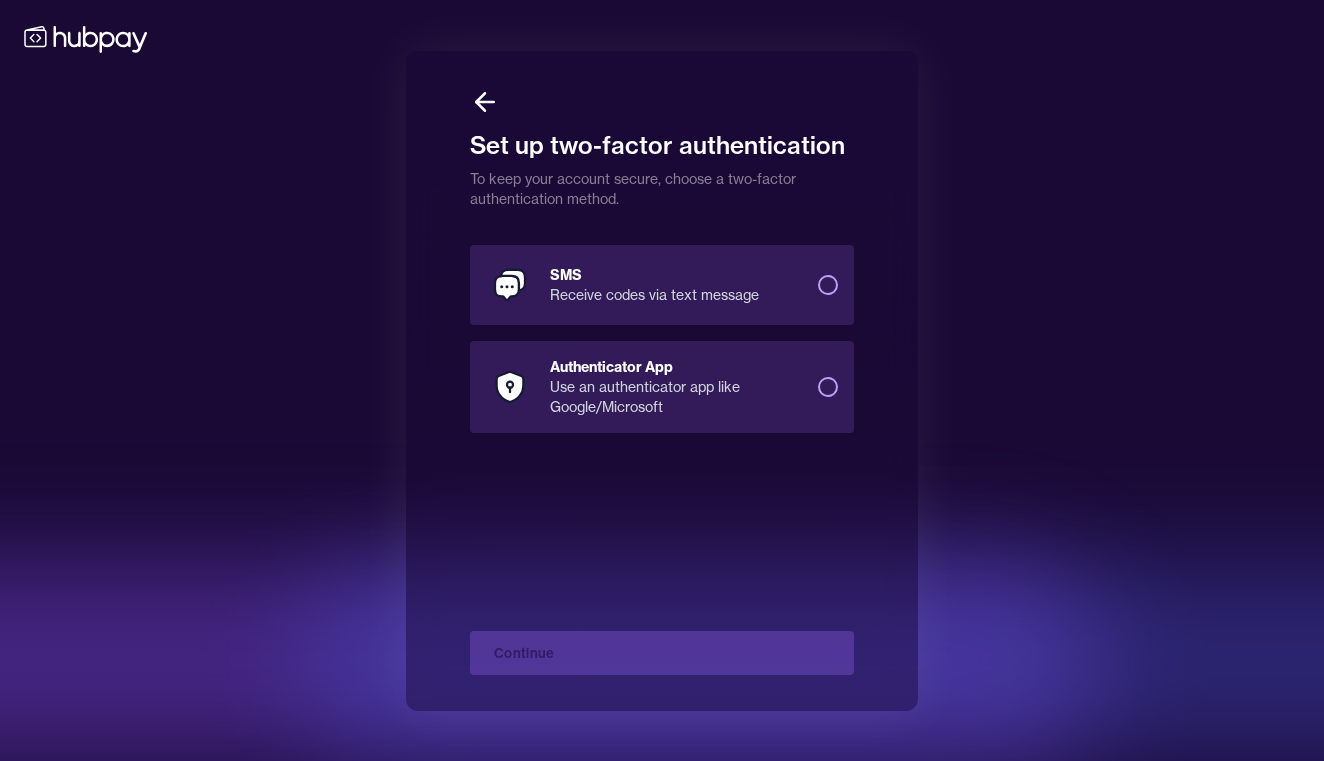 scroll, scrollTop: 0, scrollLeft: 0, axis: both 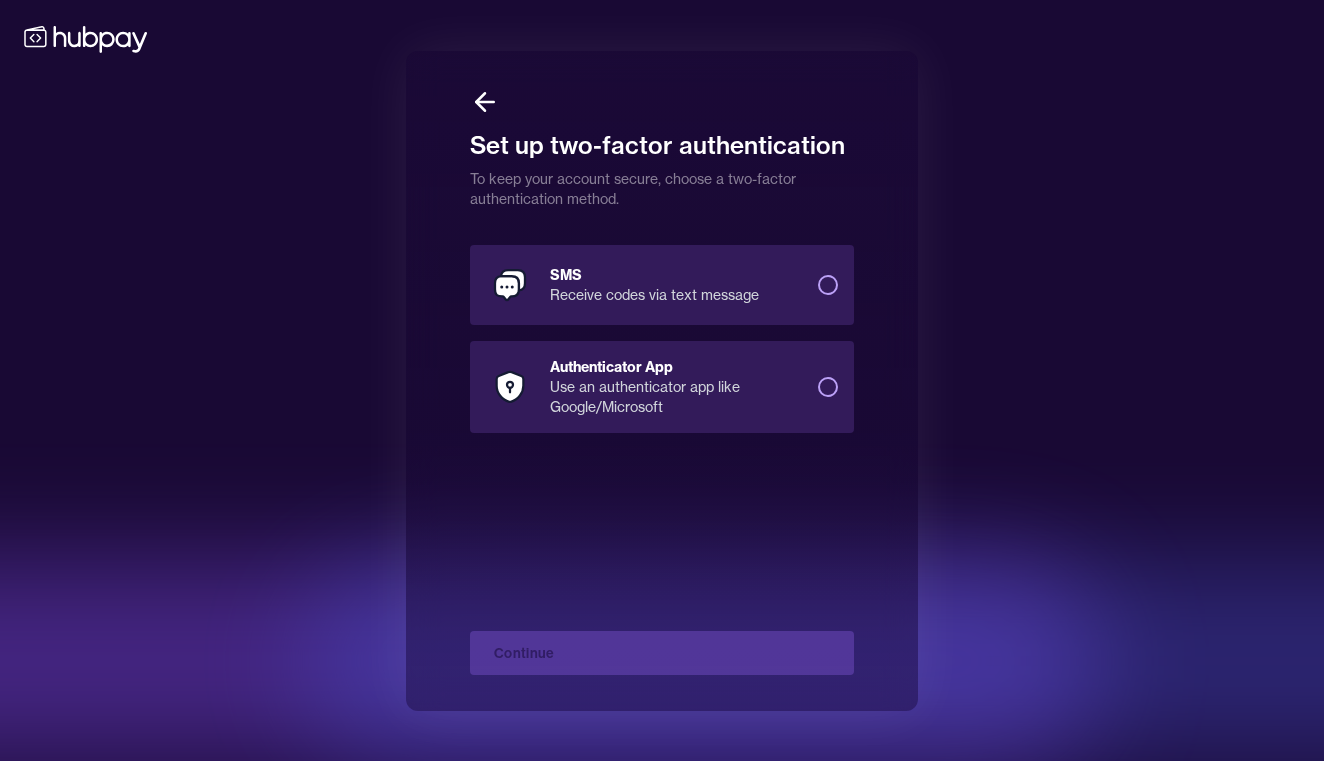 click on "SMS Receive codes via text message" at bounding box center (828, 285) 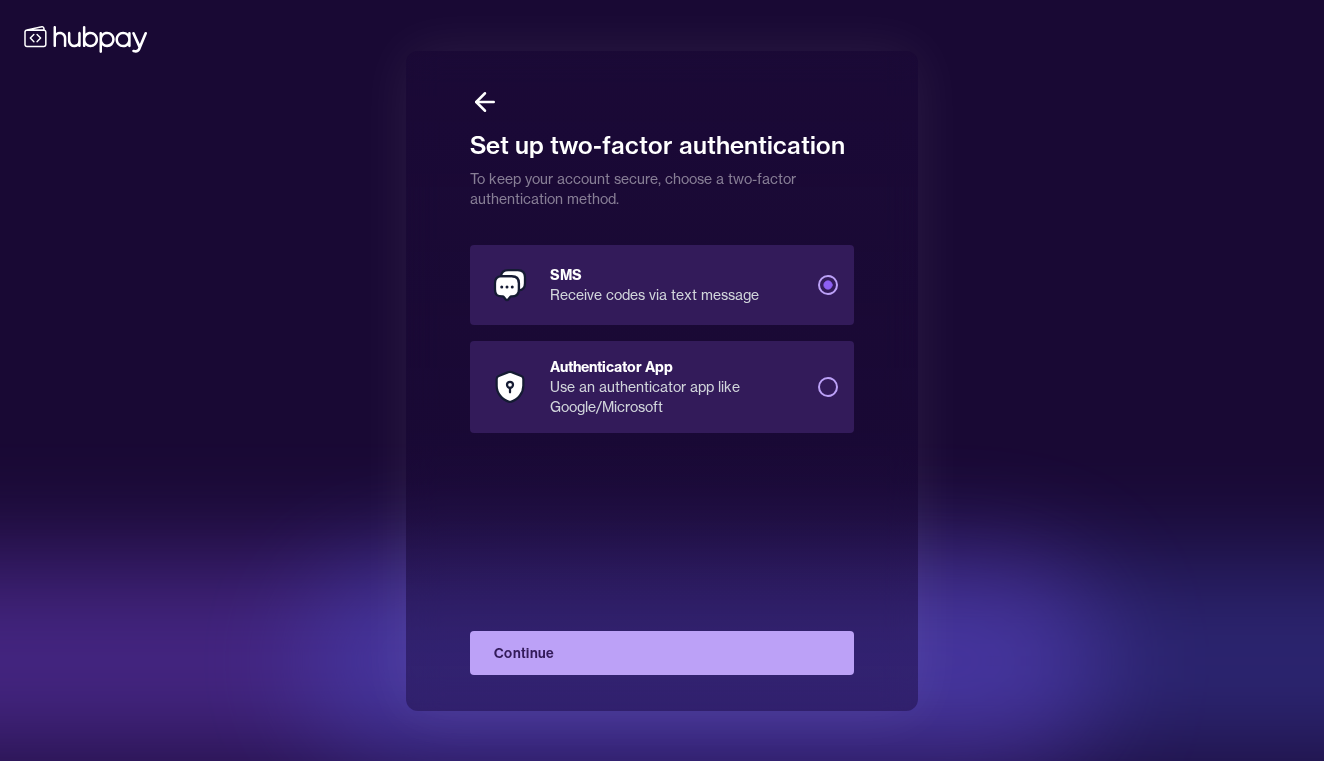 click on "Continue" at bounding box center (662, 653) 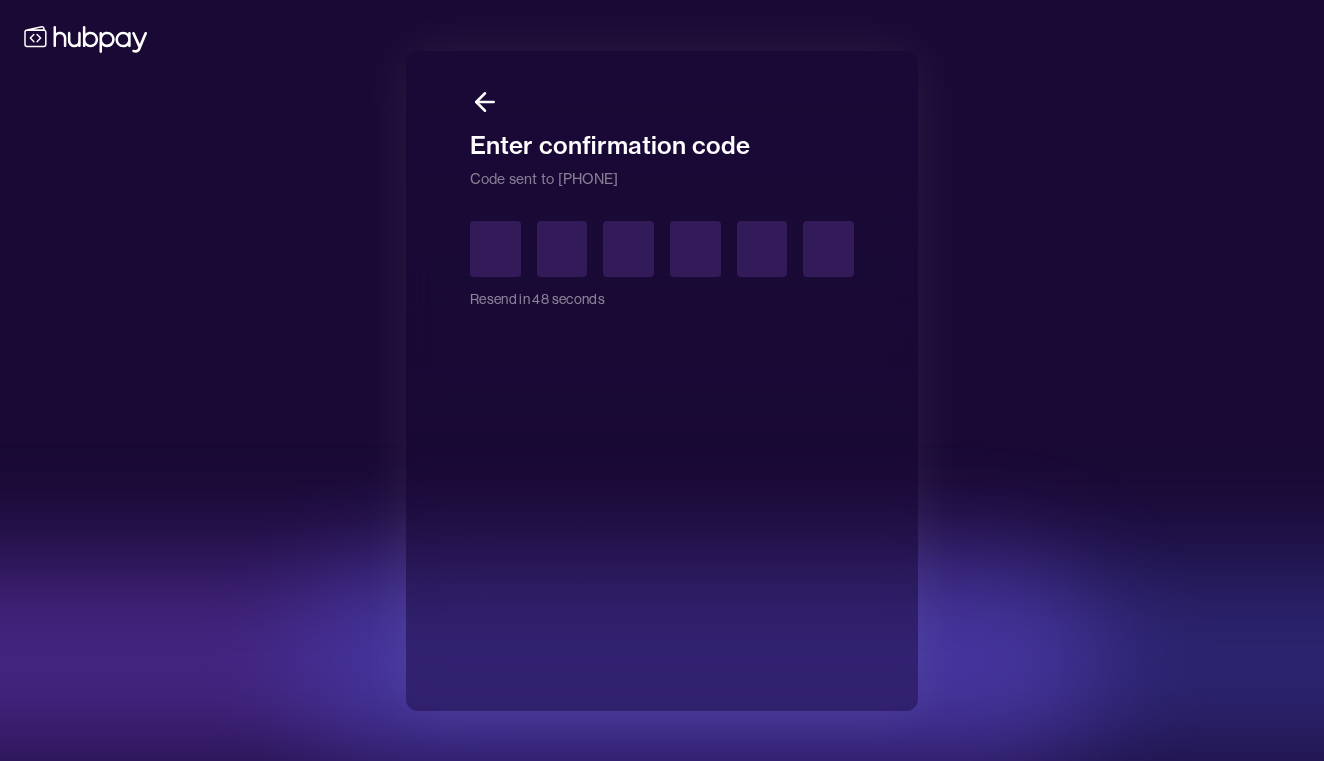 type on "*" 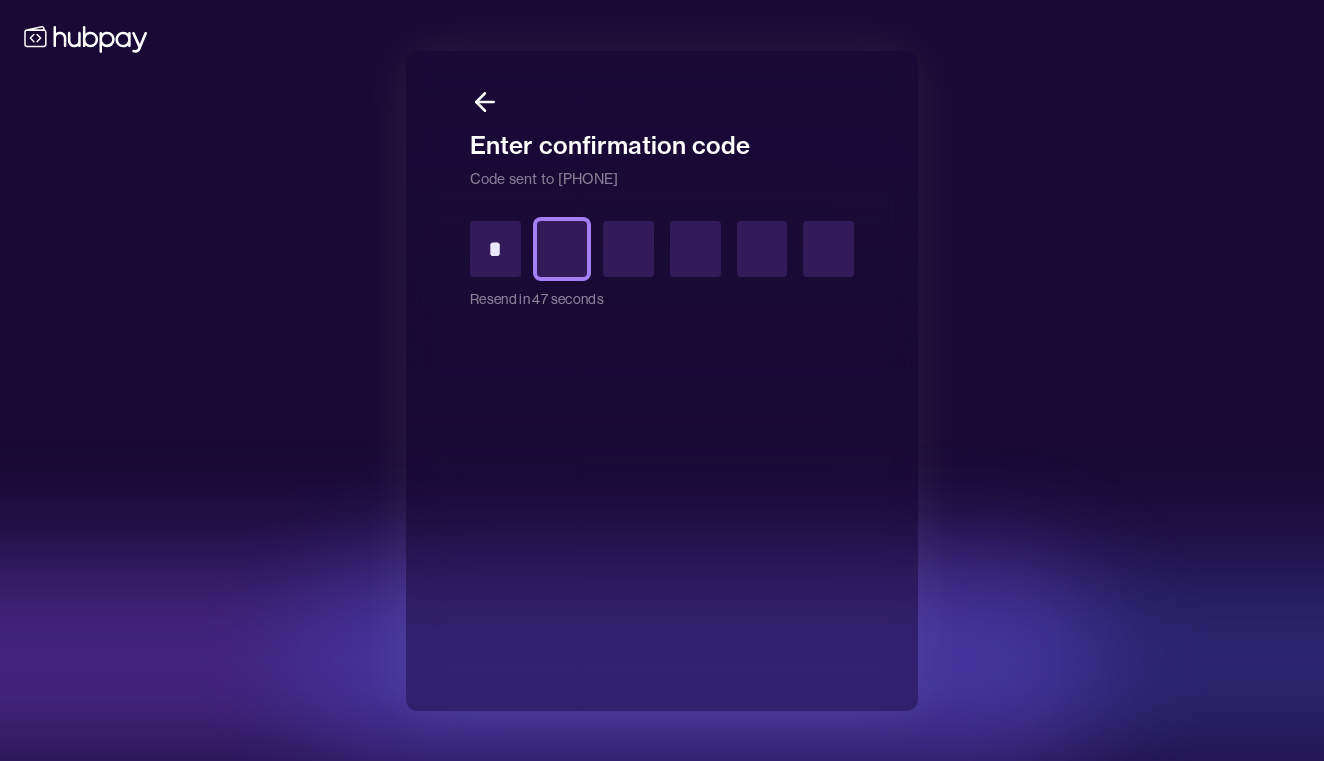 type on "*" 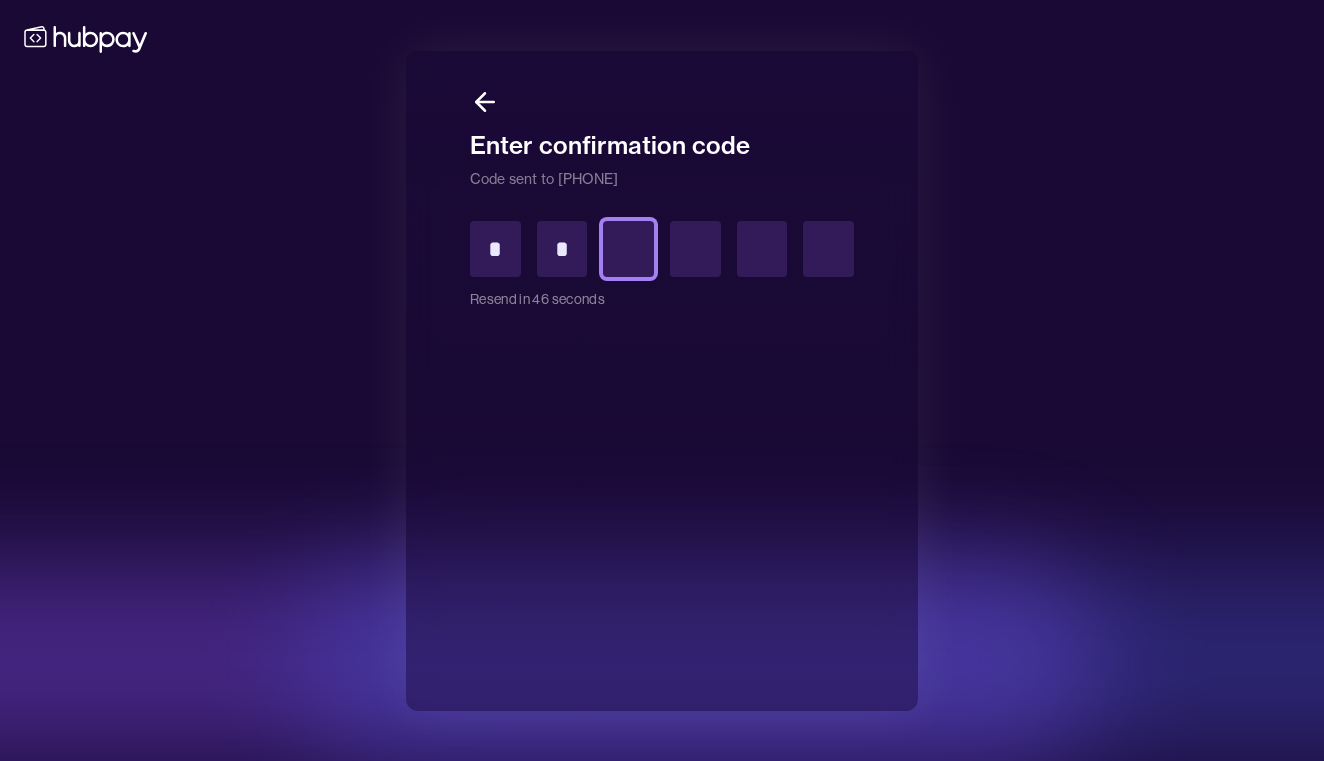 type on "*" 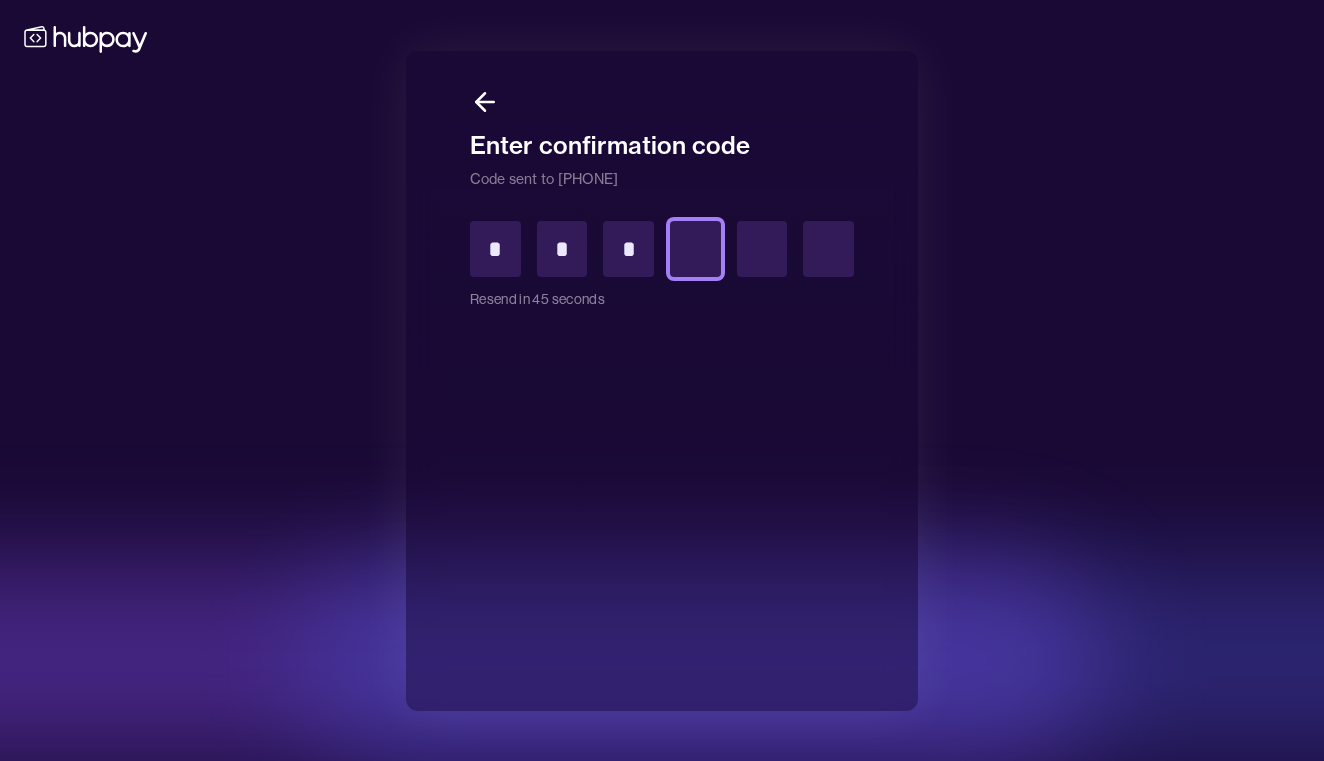 type on "*" 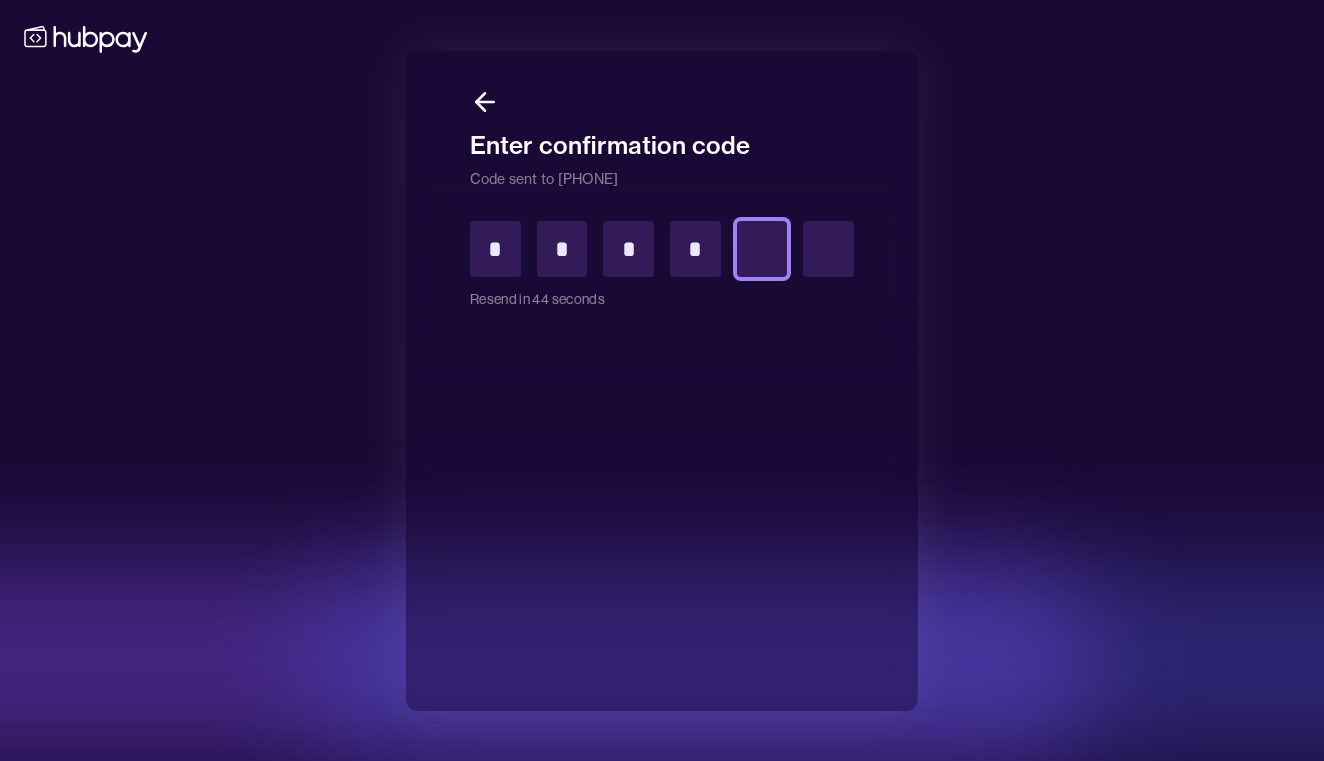type on "*" 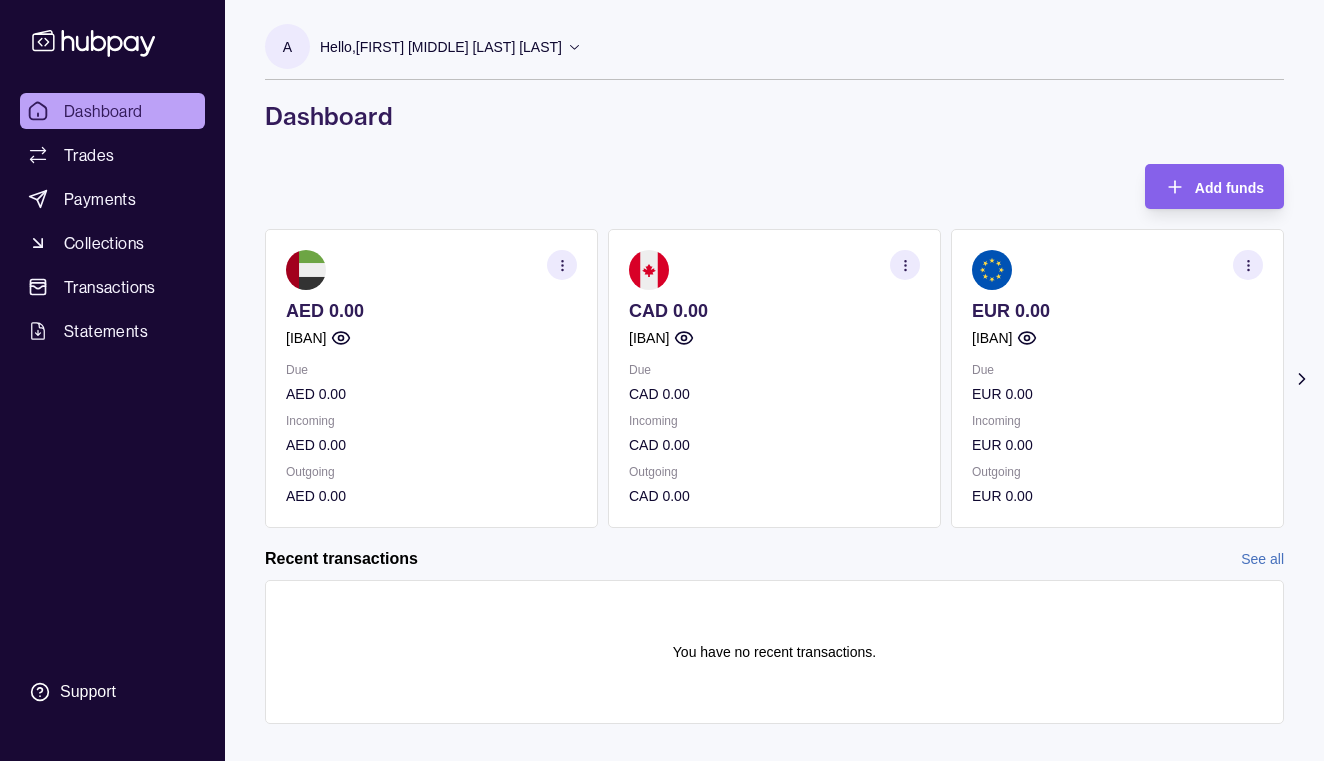 scroll, scrollTop: 20, scrollLeft: 0, axis: vertical 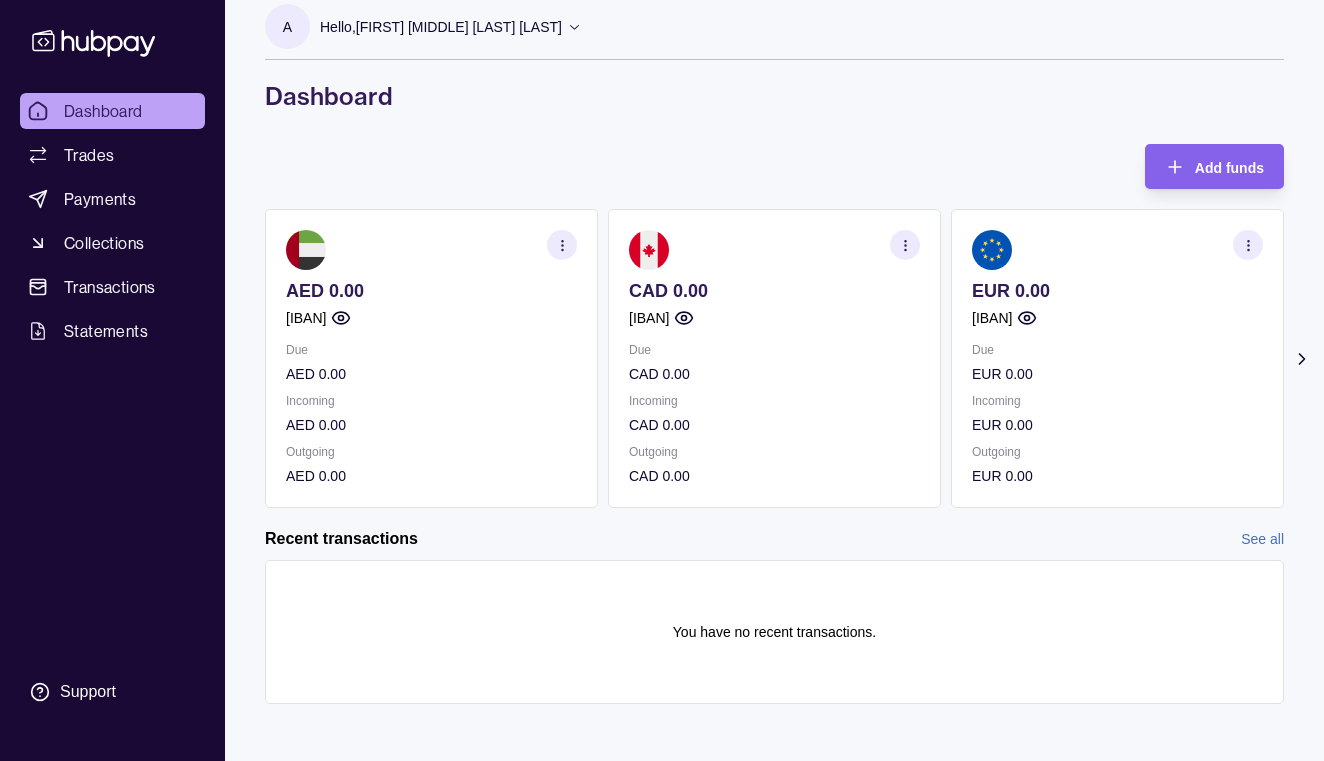 click 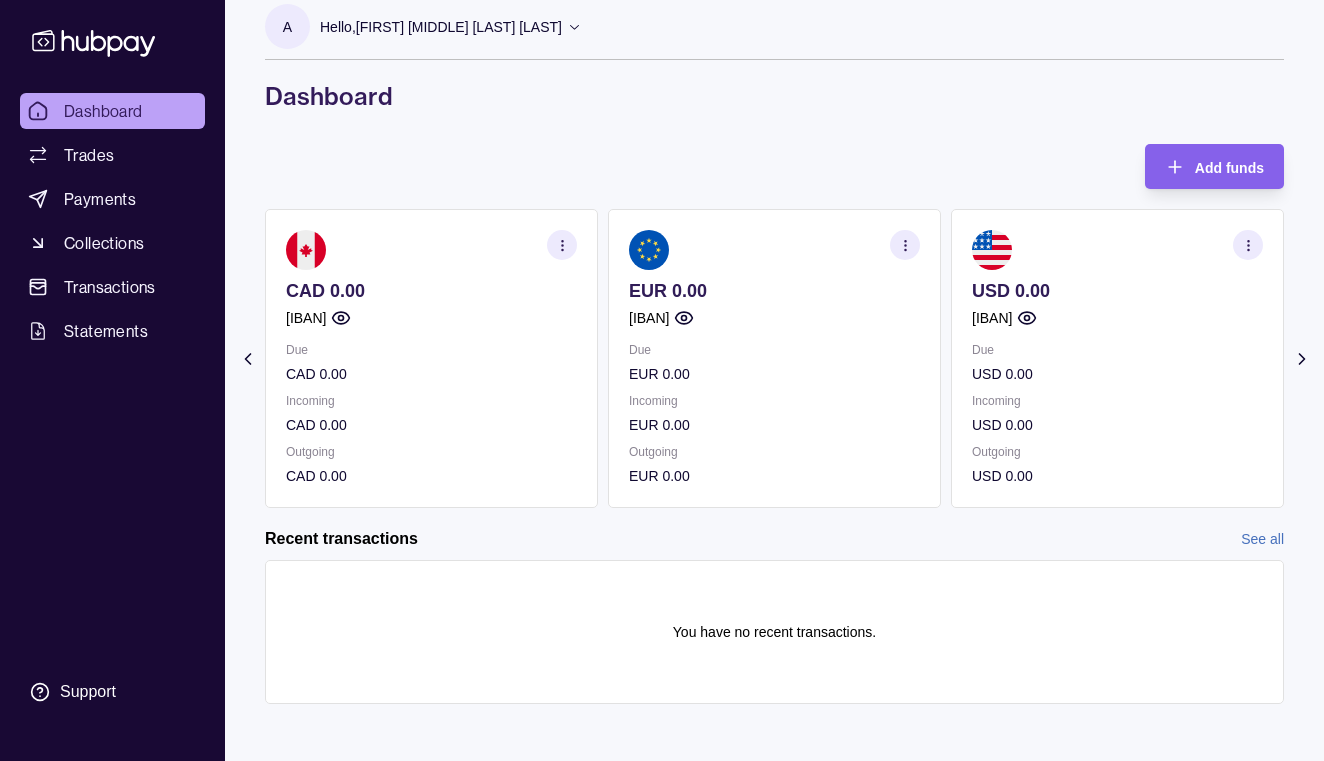 click on "Incoming" at bounding box center (1117, 401) 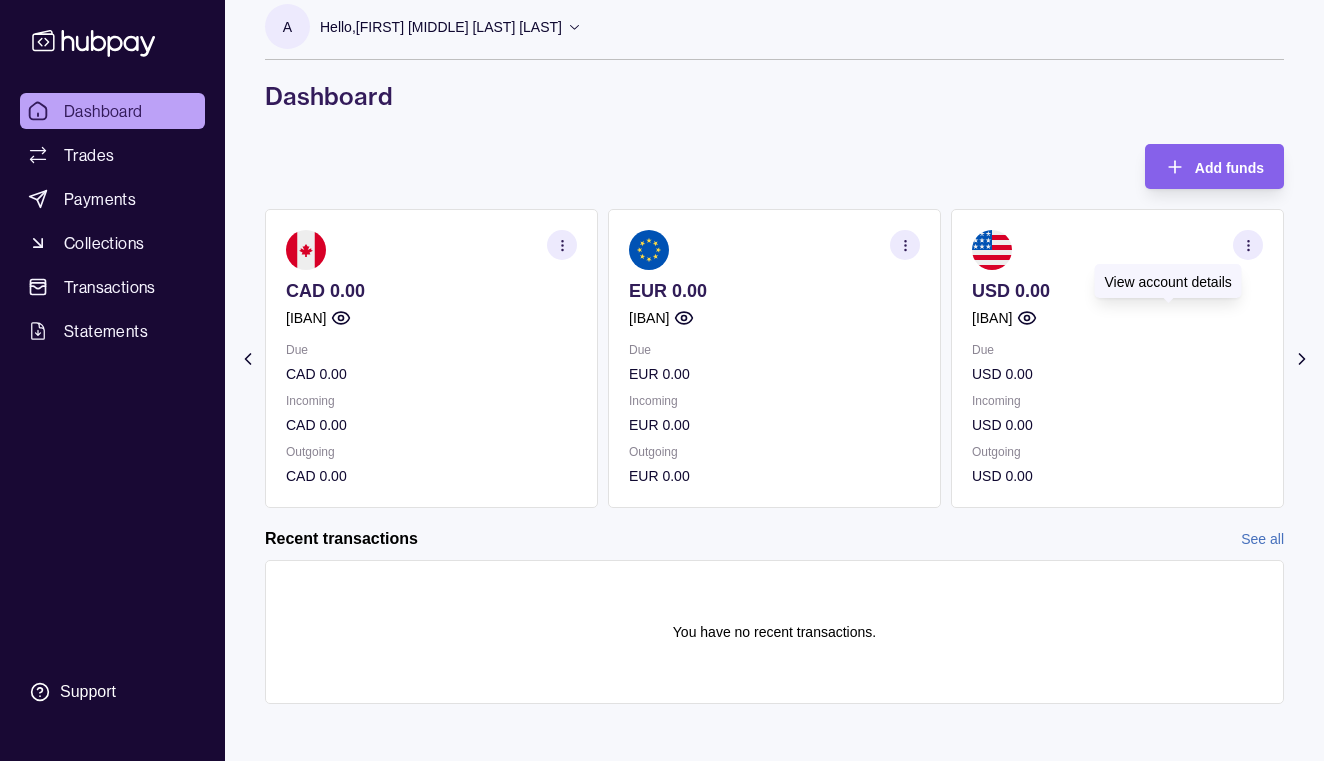 click 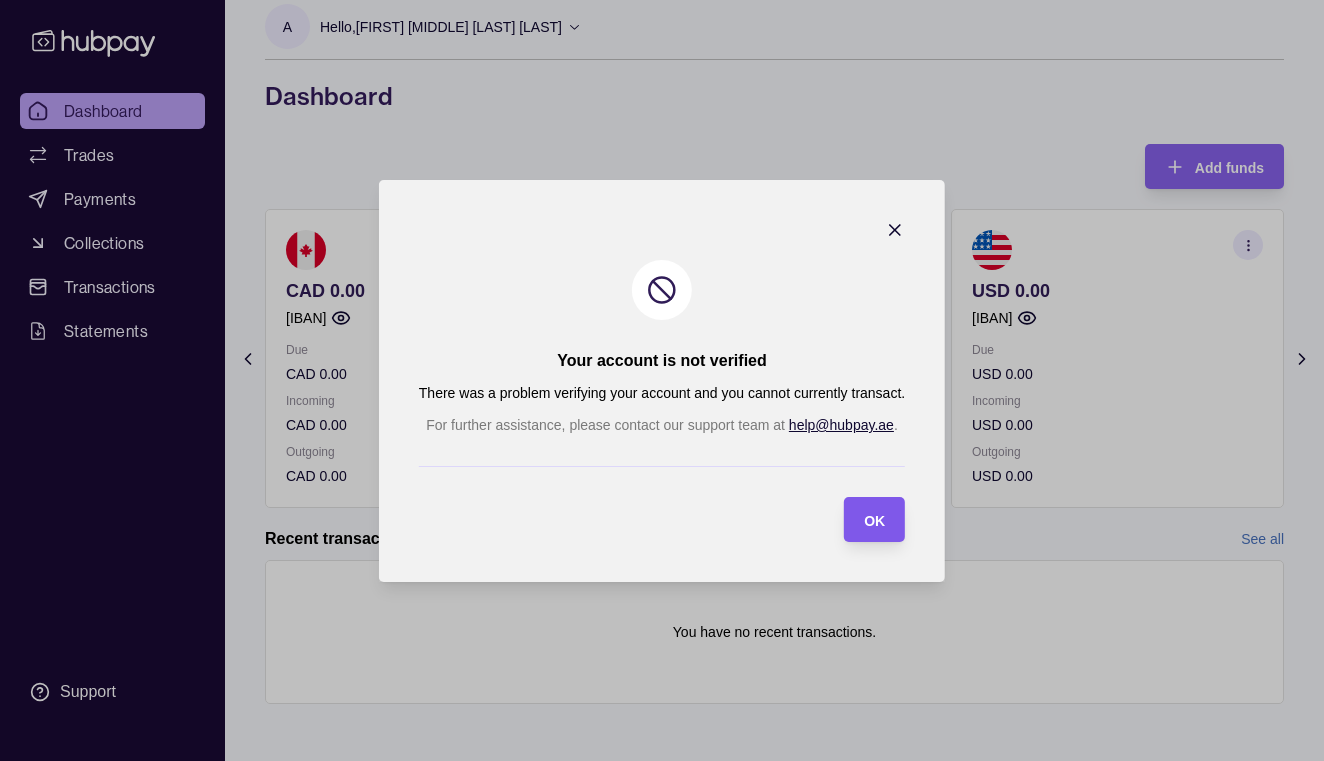 click on "OK" at bounding box center (874, 520) 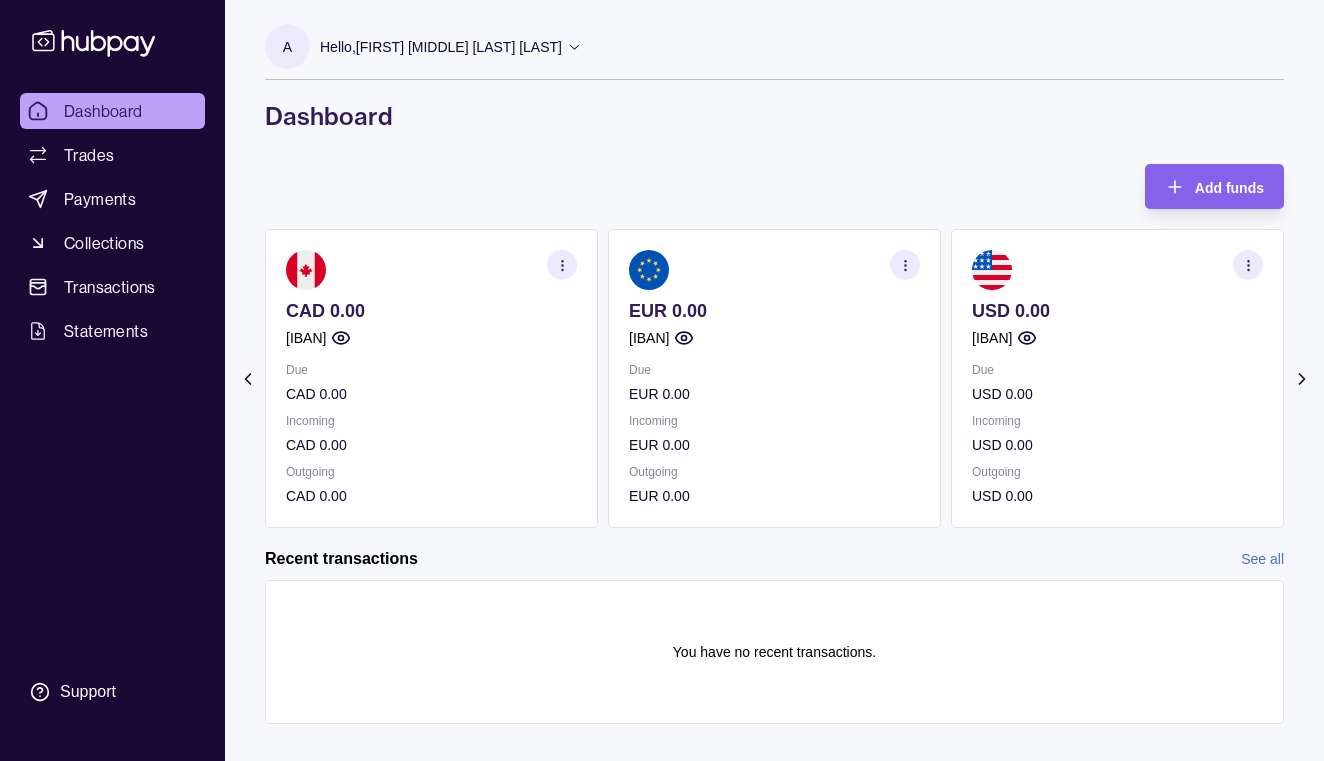scroll, scrollTop: 0, scrollLeft: 0, axis: both 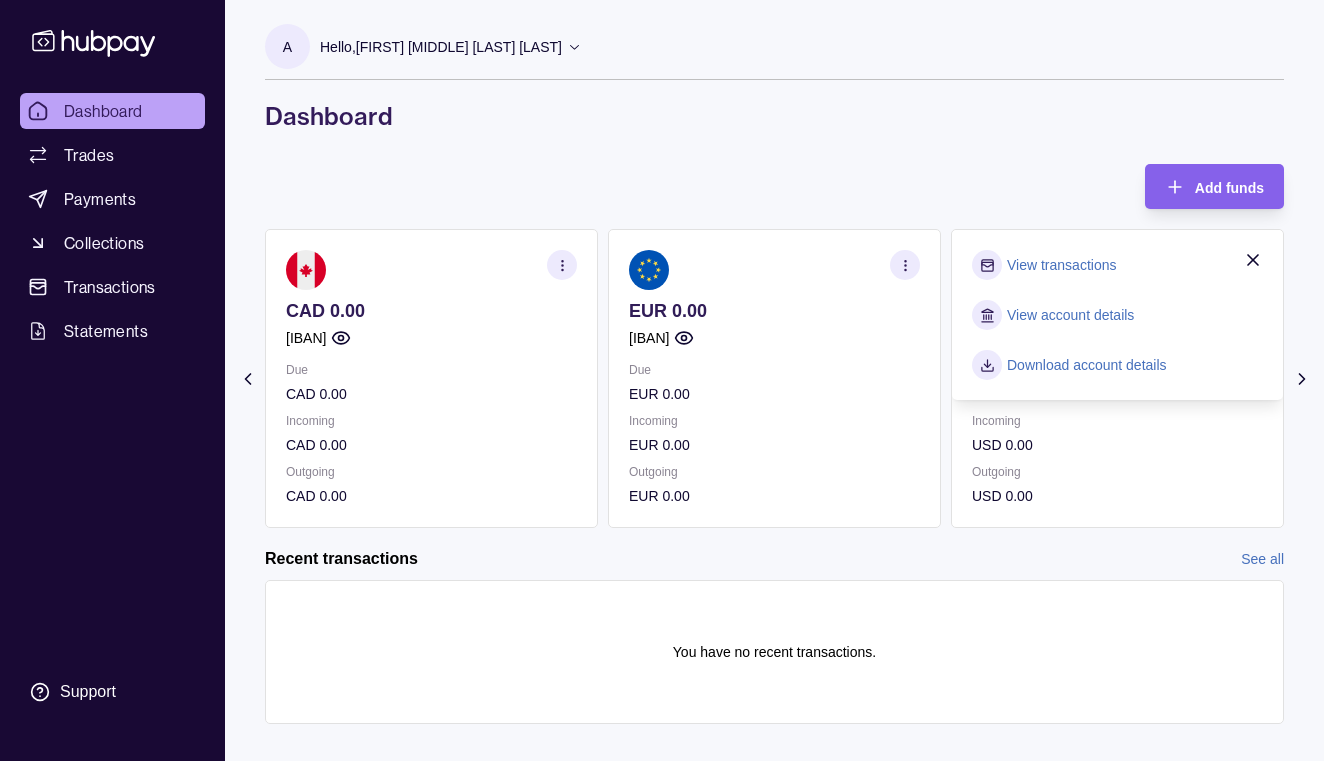 click on "View account details" at bounding box center (1070, 315) 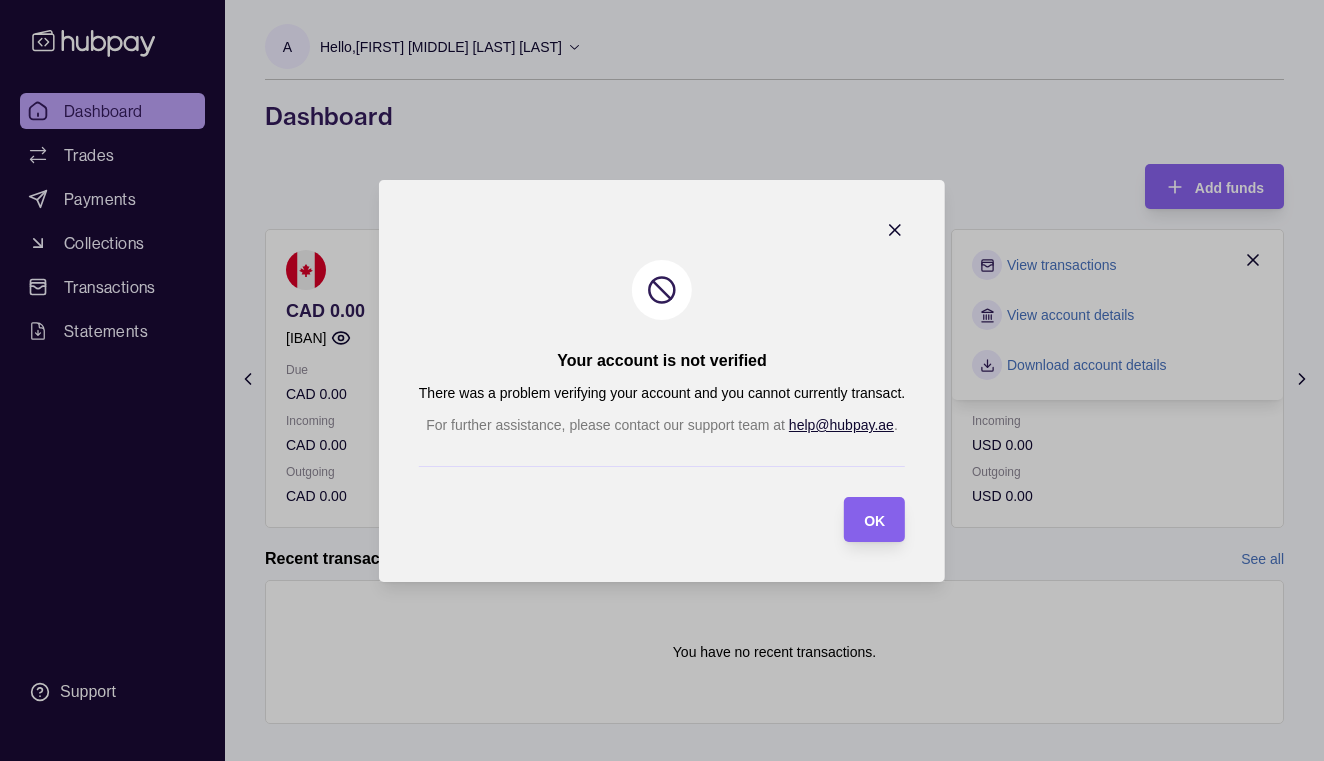 type 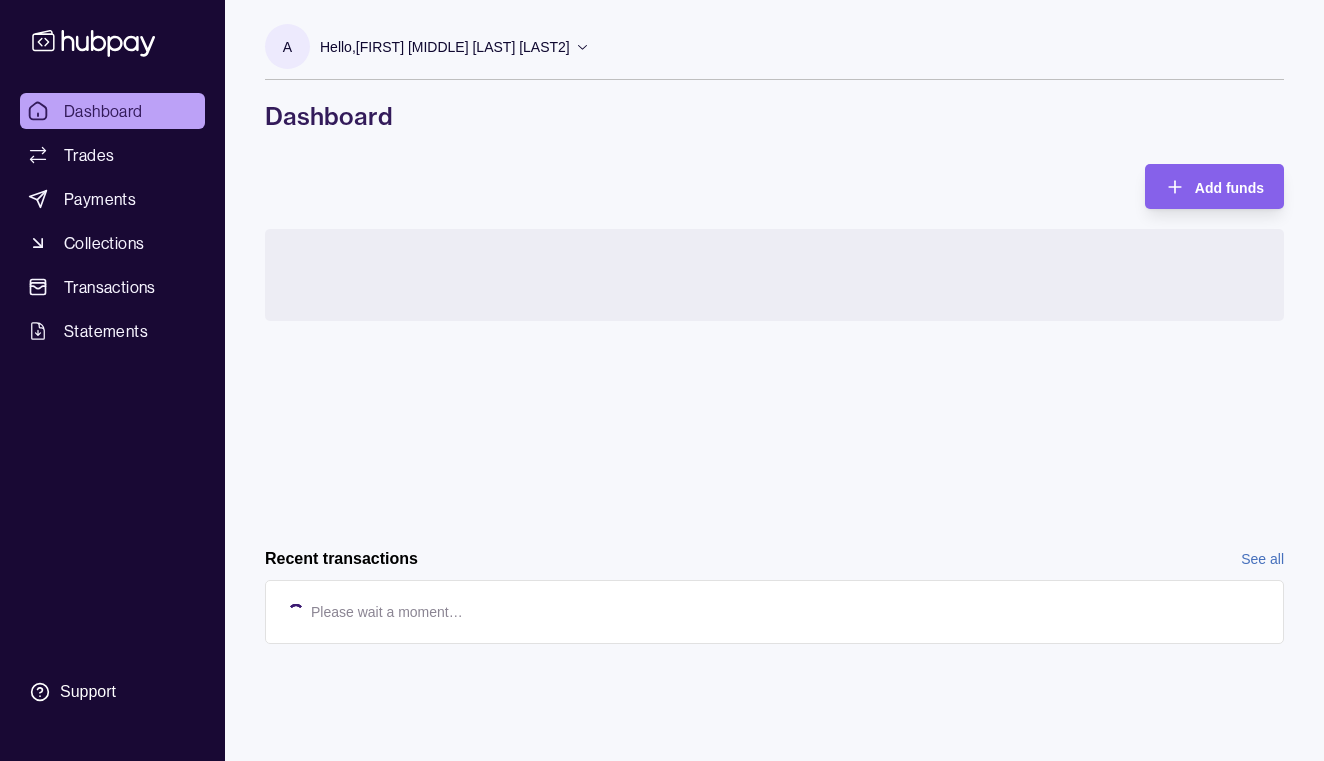 scroll, scrollTop: 0, scrollLeft: 0, axis: both 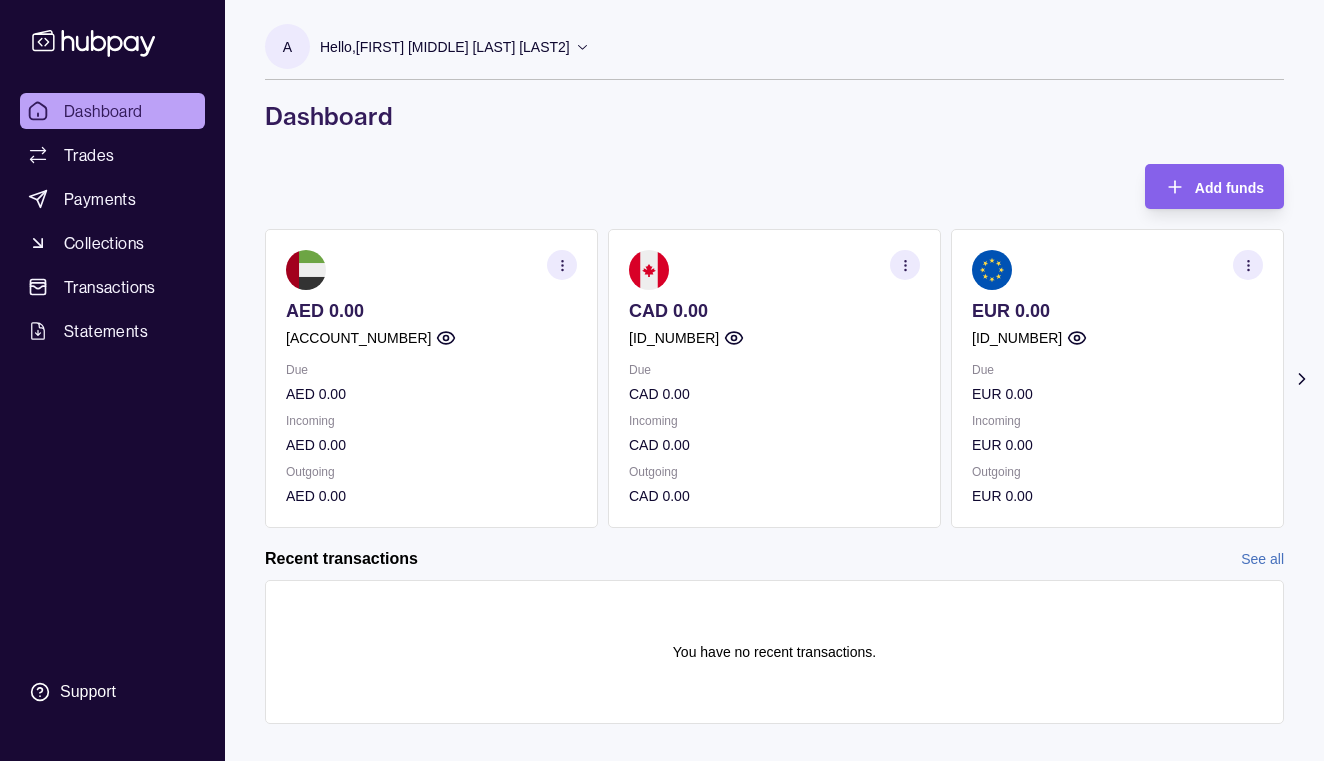 click 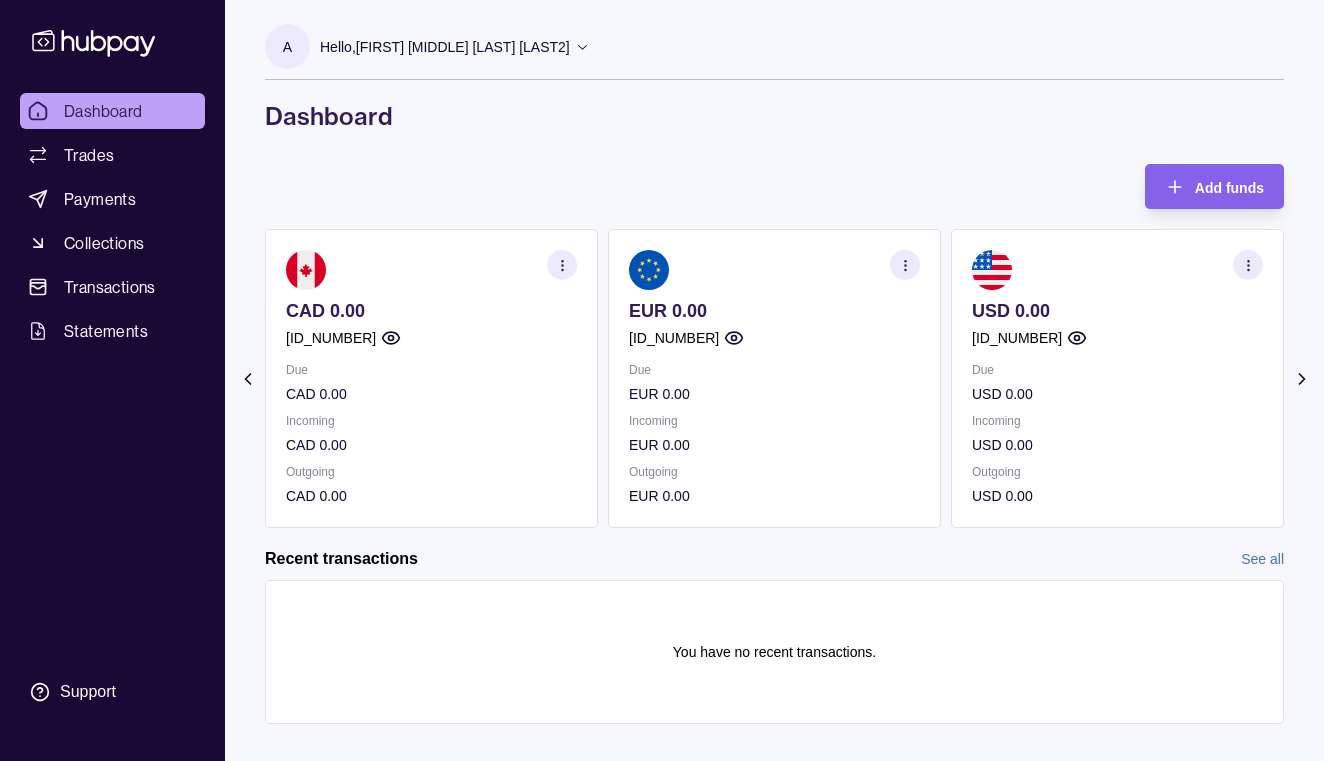 click 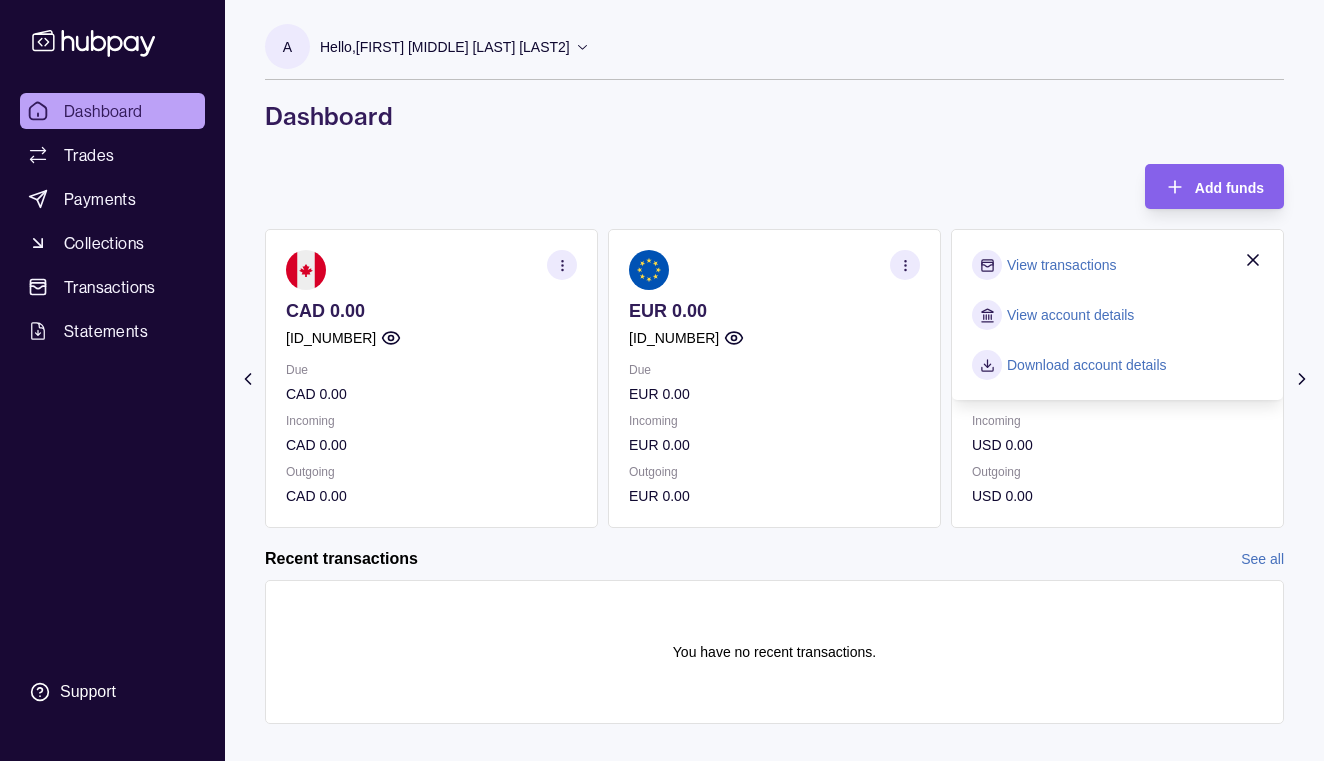 click on "View account details" at bounding box center (1070, 315) 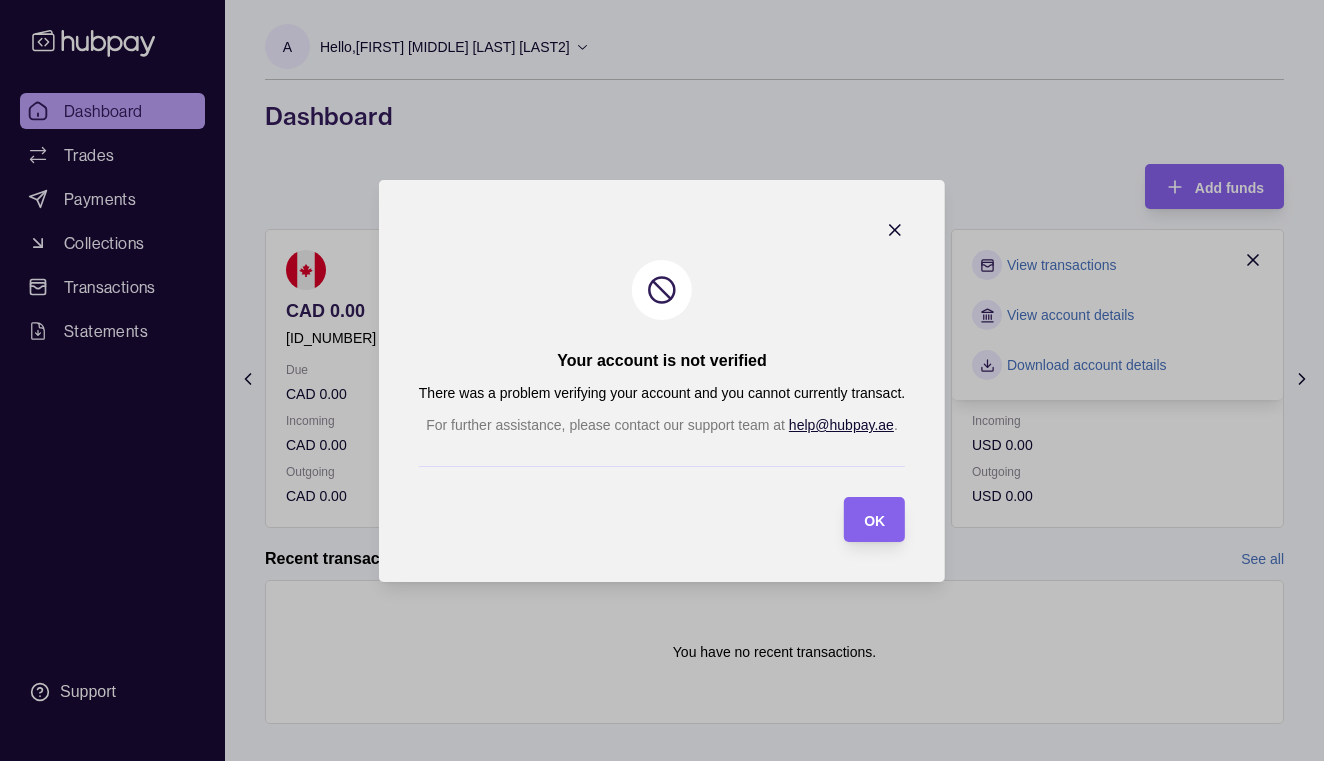 click 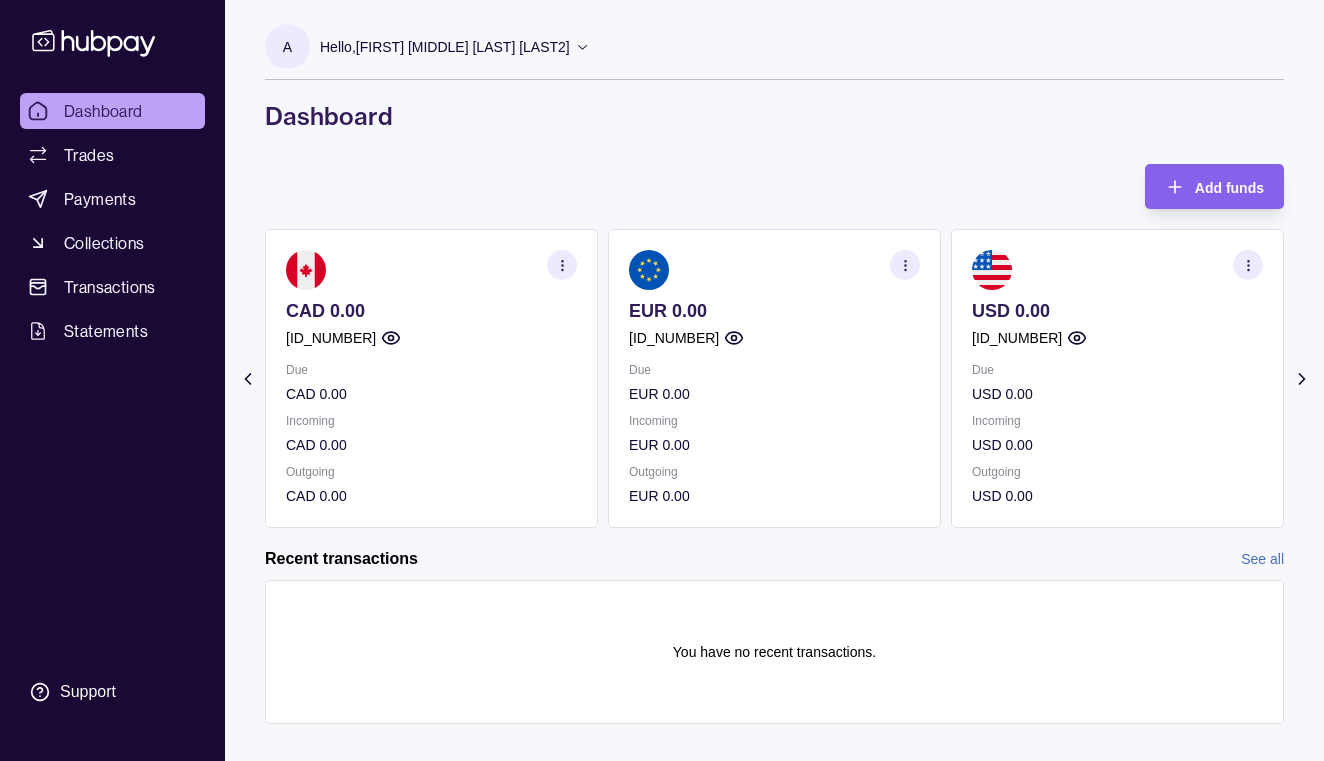 click 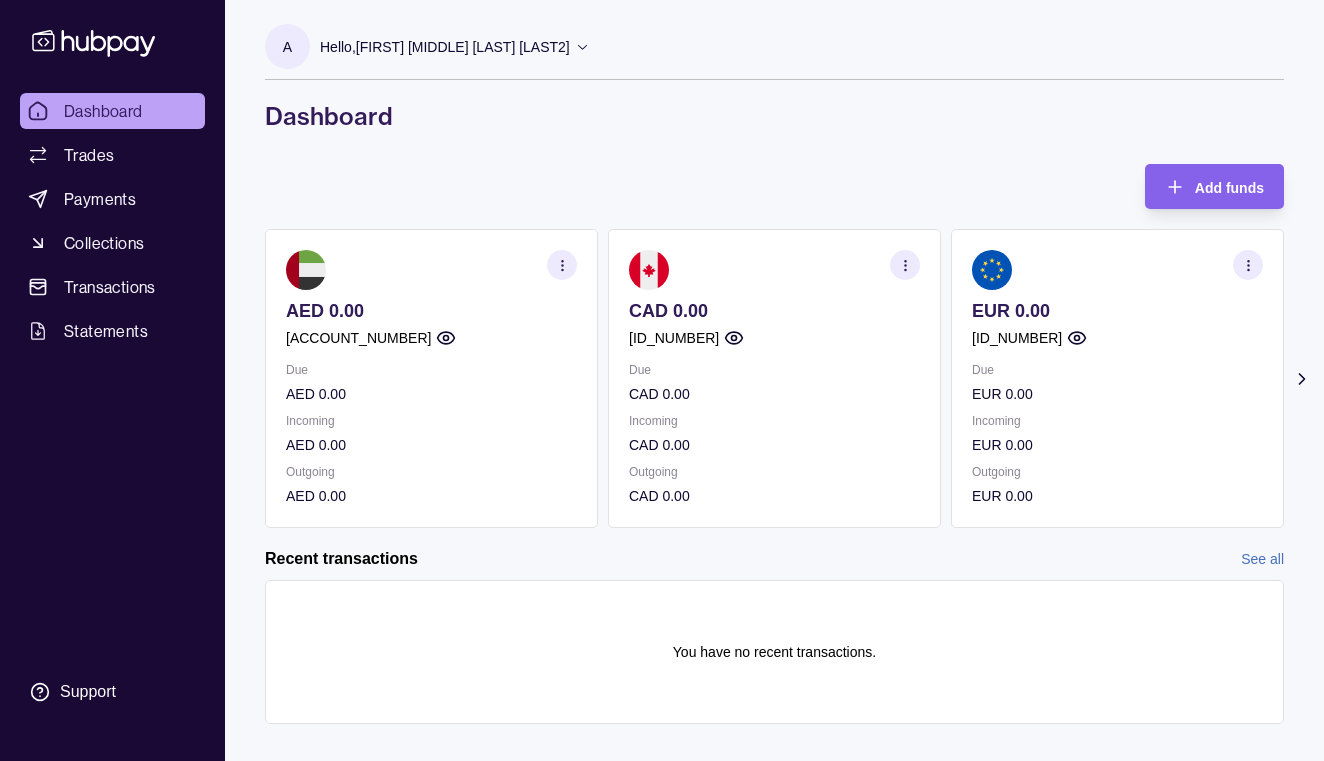 click 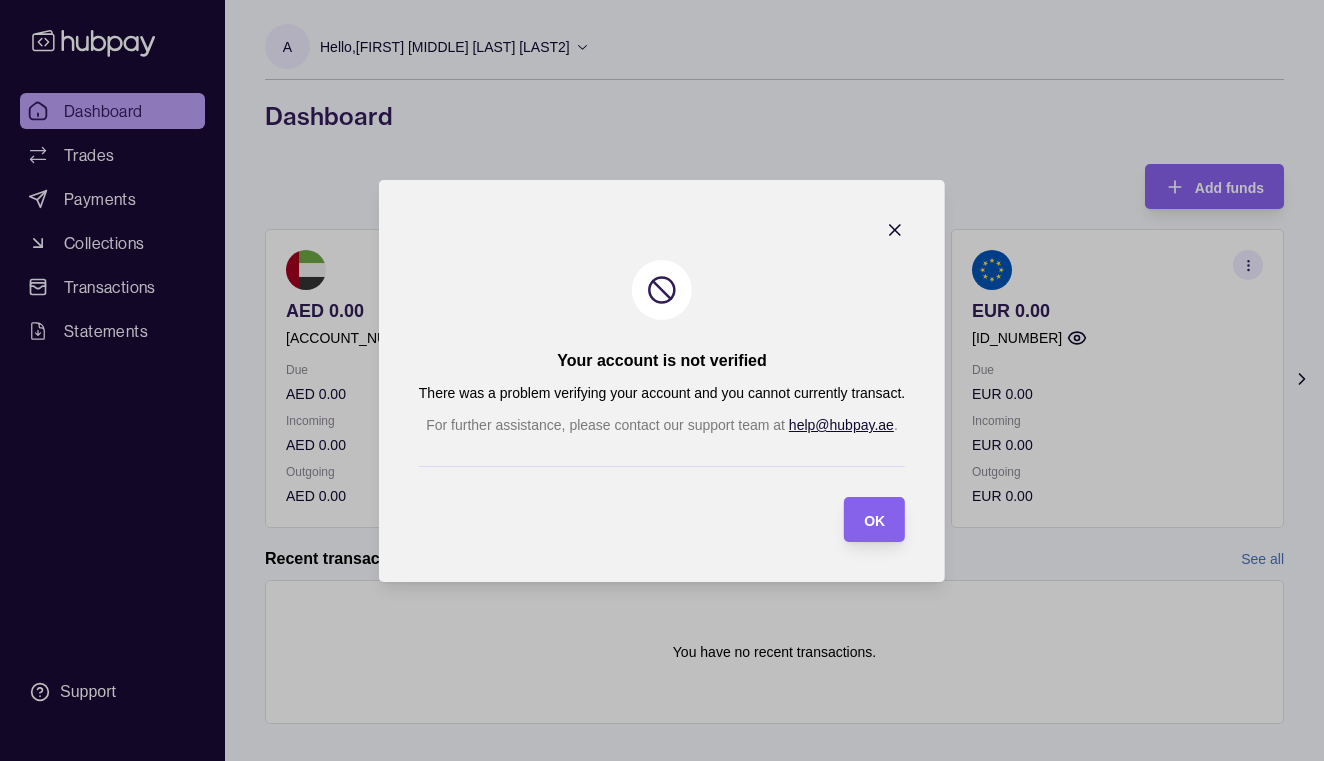 click 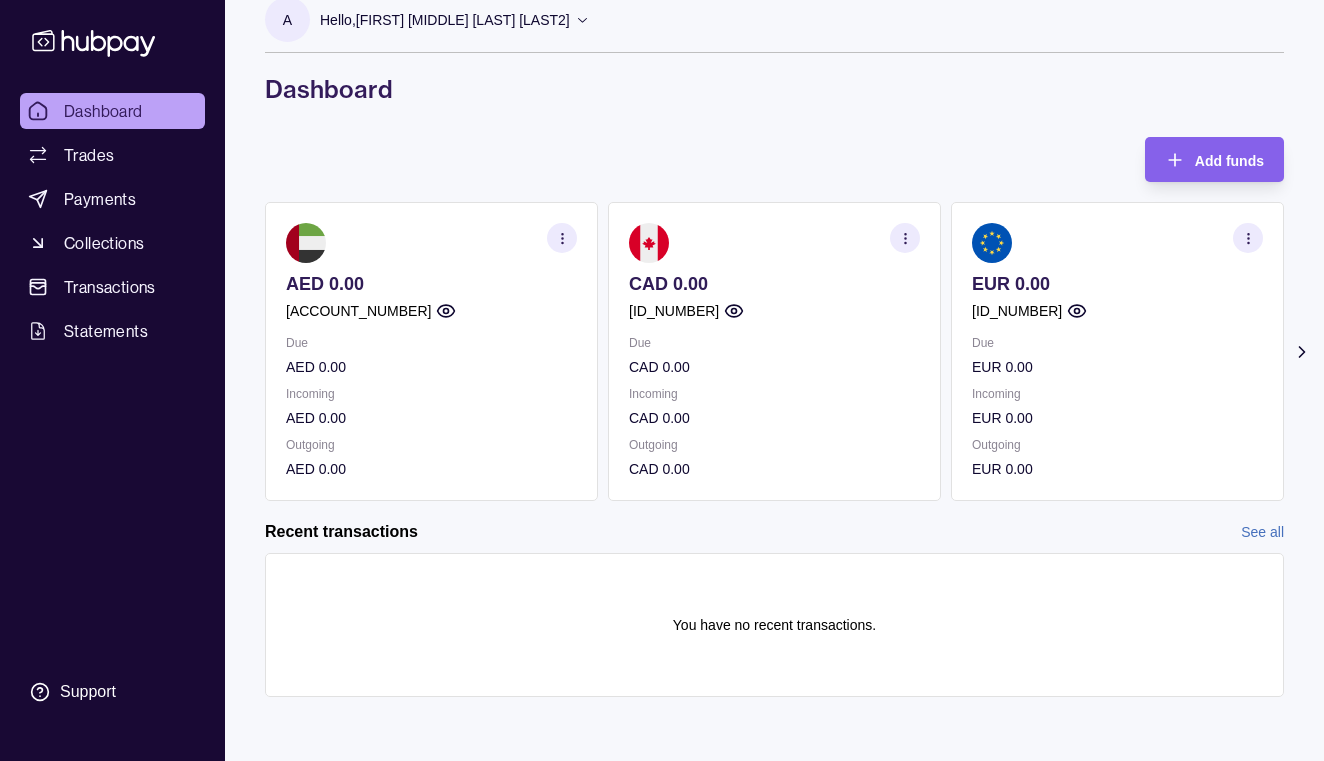 scroll, scrollTop: 27, scrollLeft: 0, axis: vertical 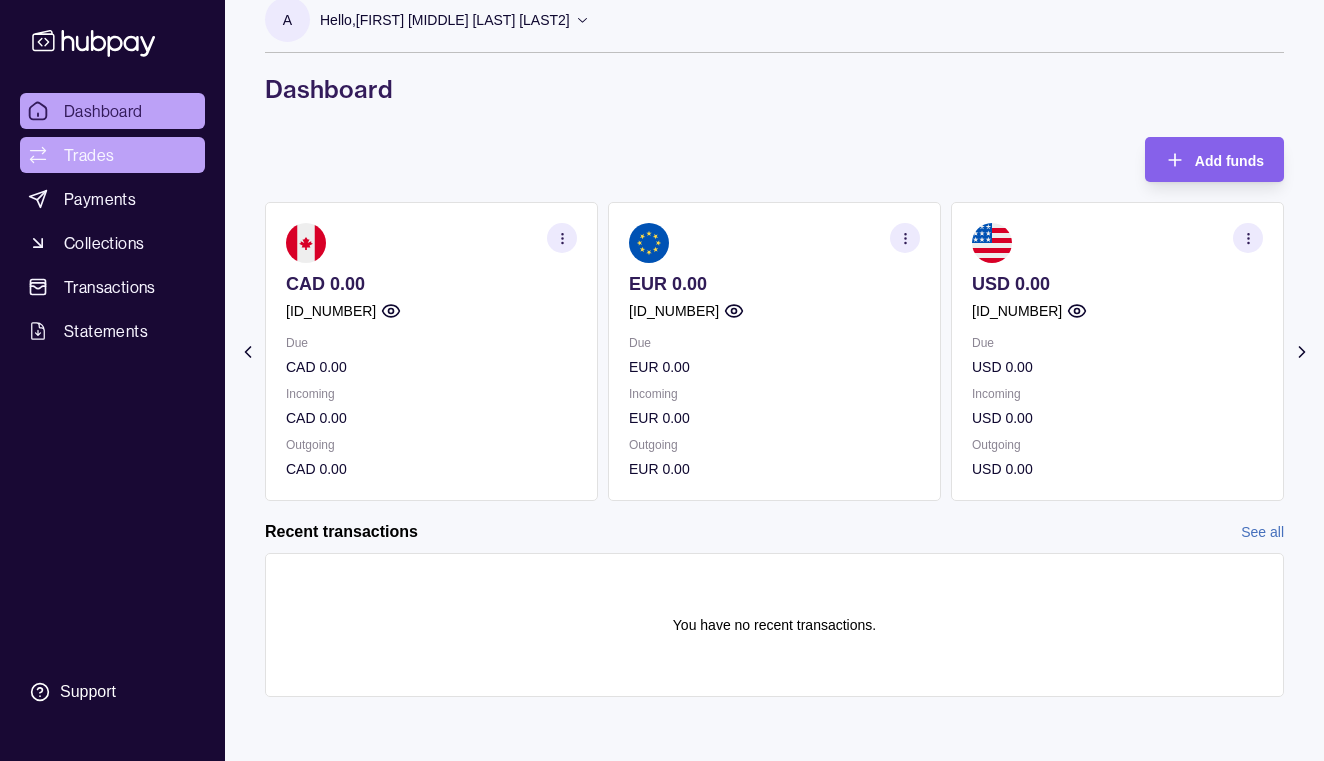 click on "Trades" at bounding box center [89, 155] 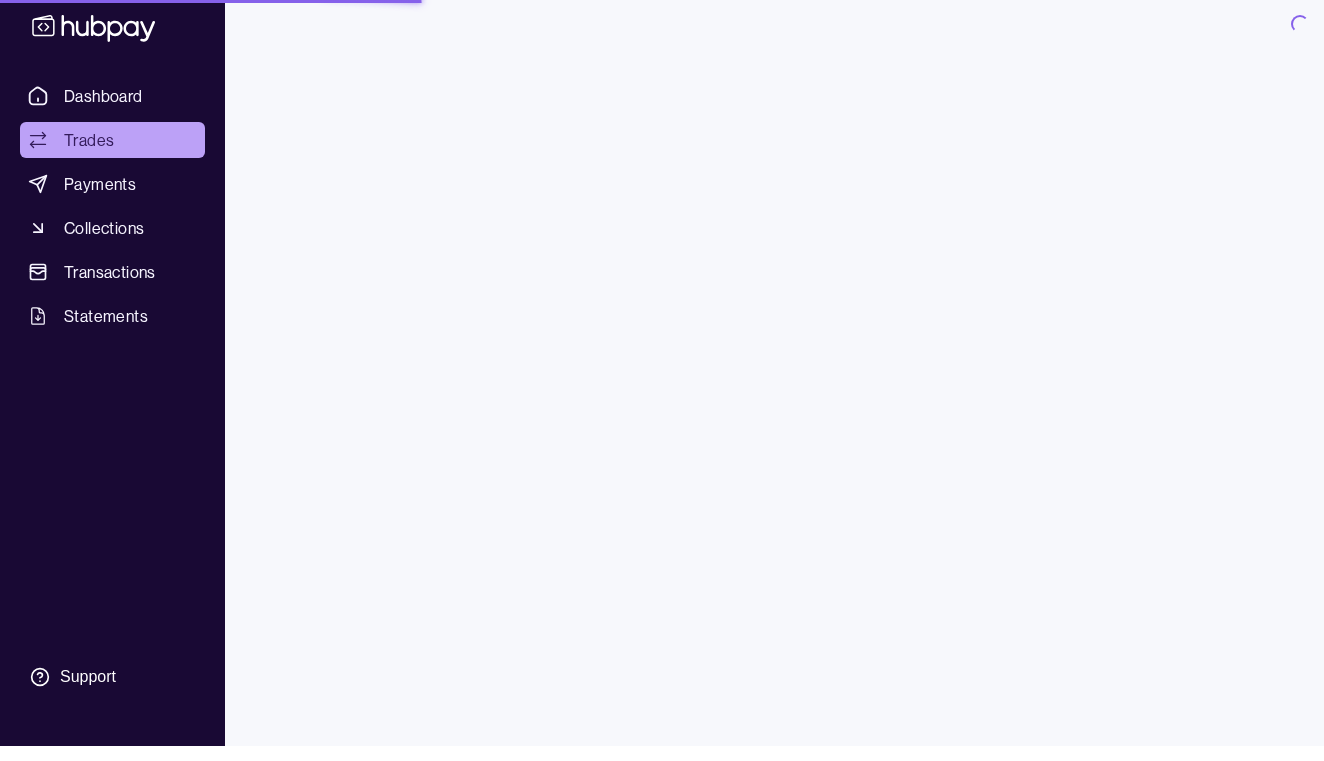 scroll, scrollTop: 0, scrollLeft: 0, axis: both 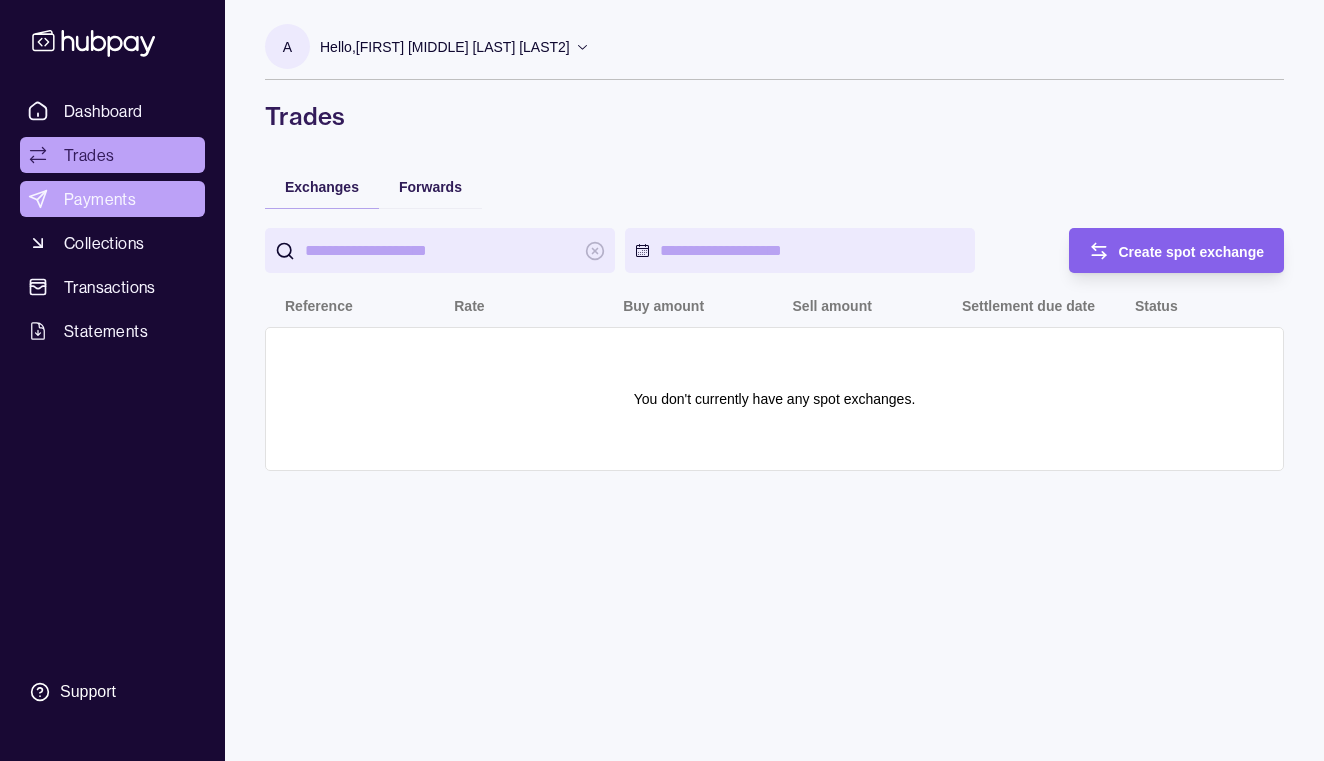 click on "Payments" at bounding box center (100, 199) 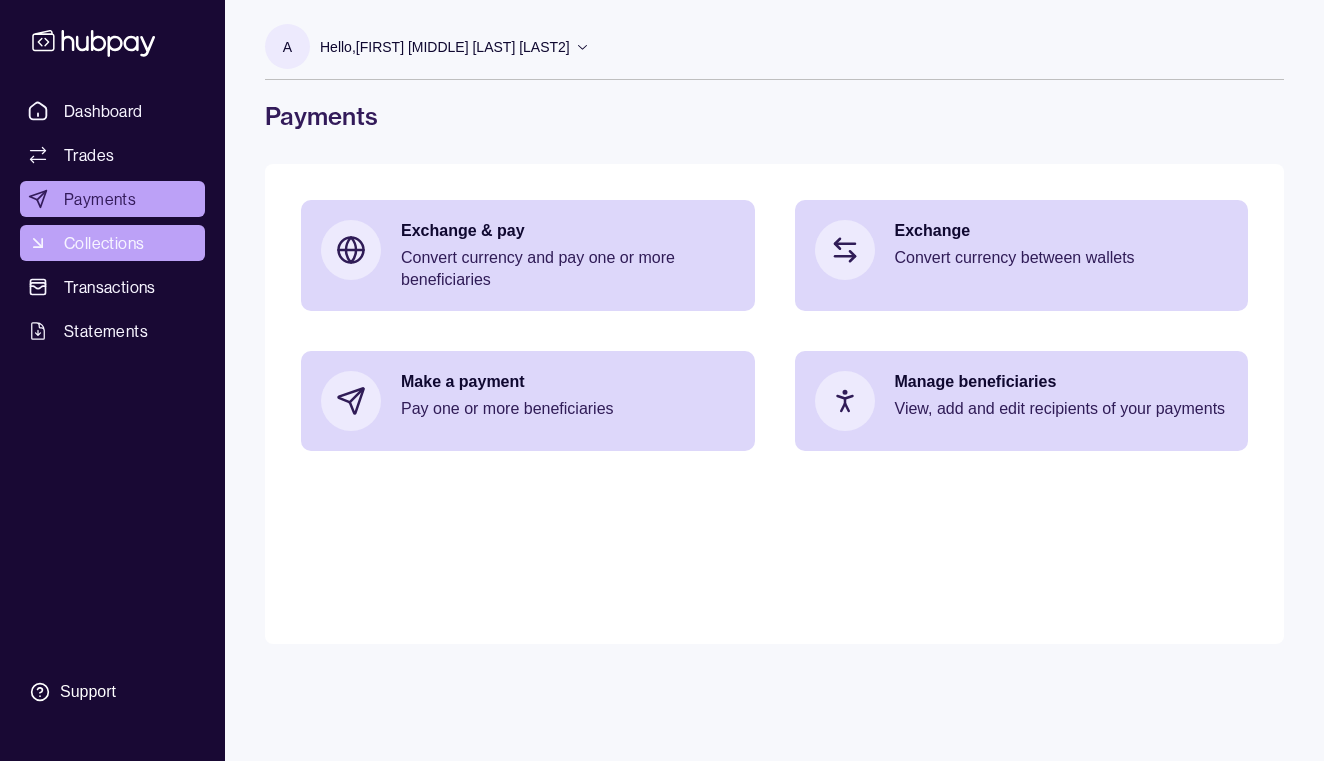 click on "Collections" at bounding box center (104, 243) 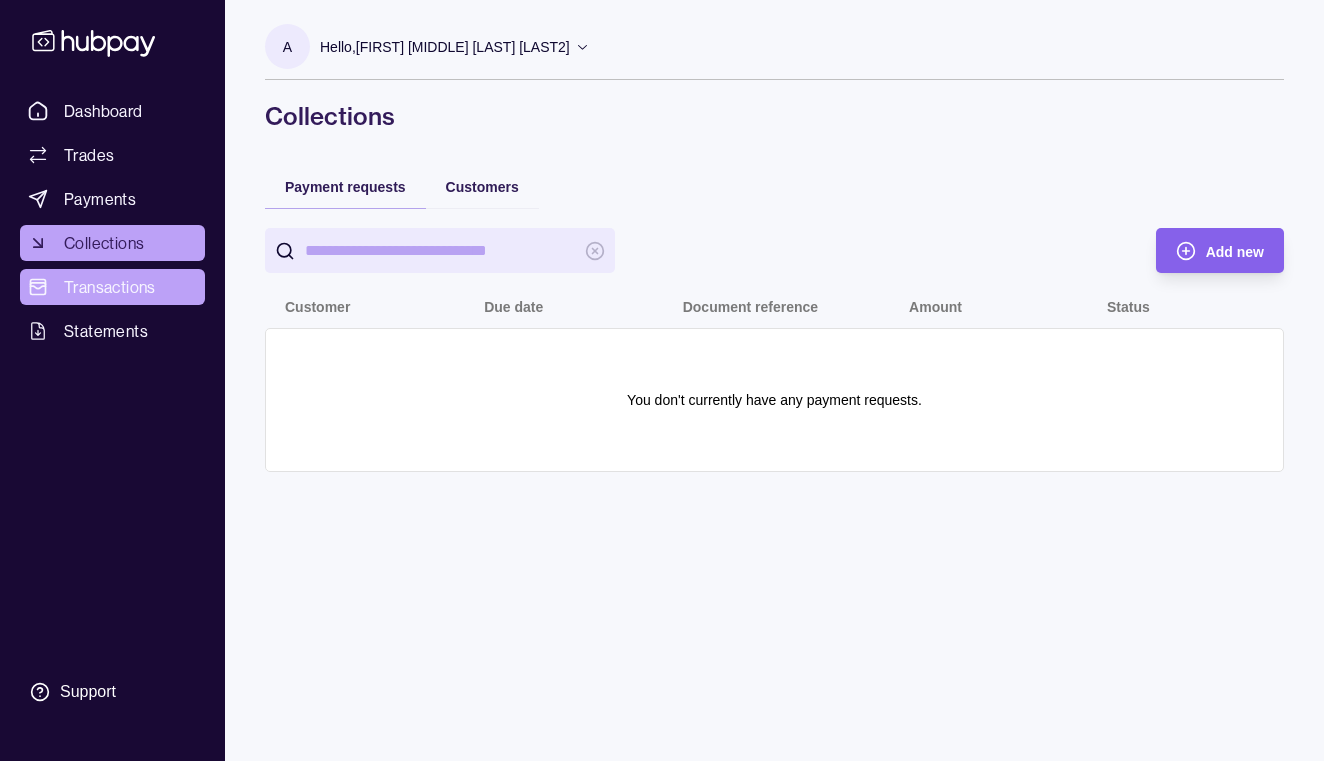 click on "Transactions" at bounding box center (110, 287) 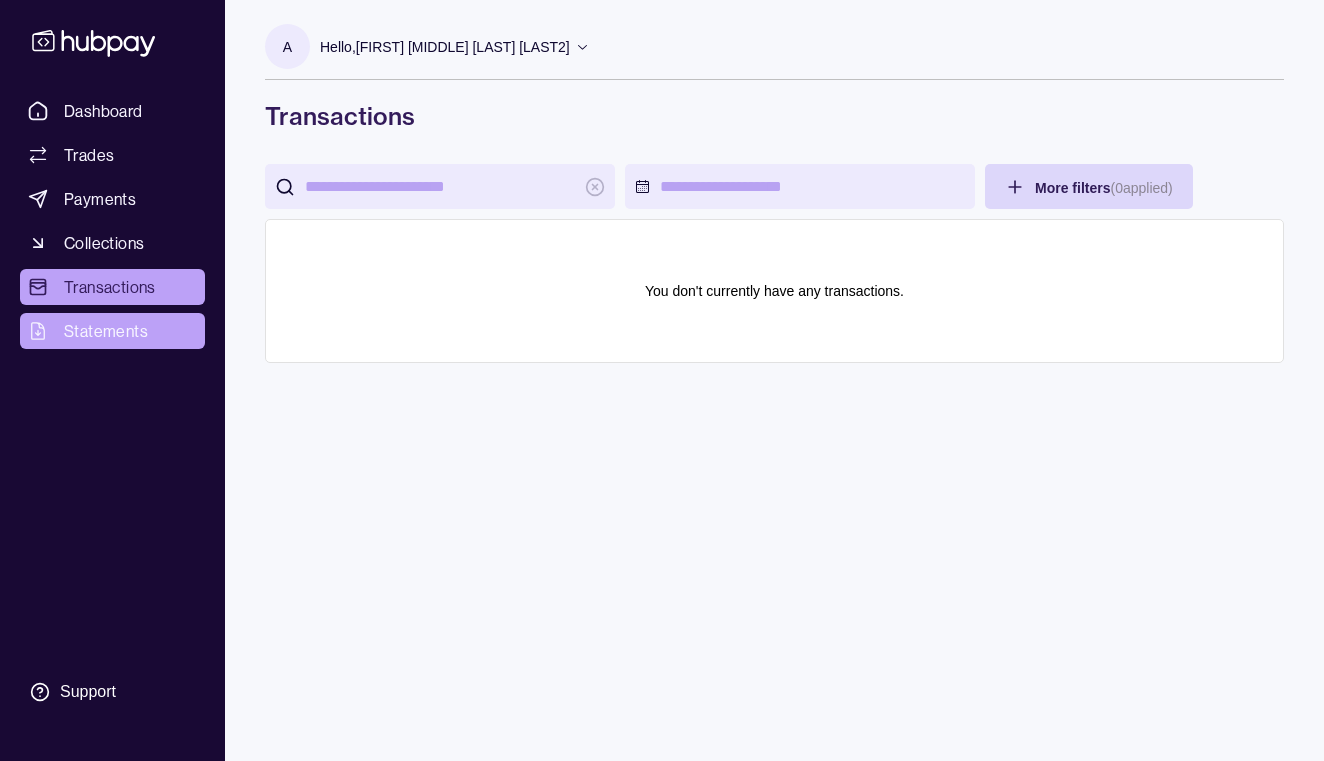 click on "Statements" at bounding box center (106, 331) 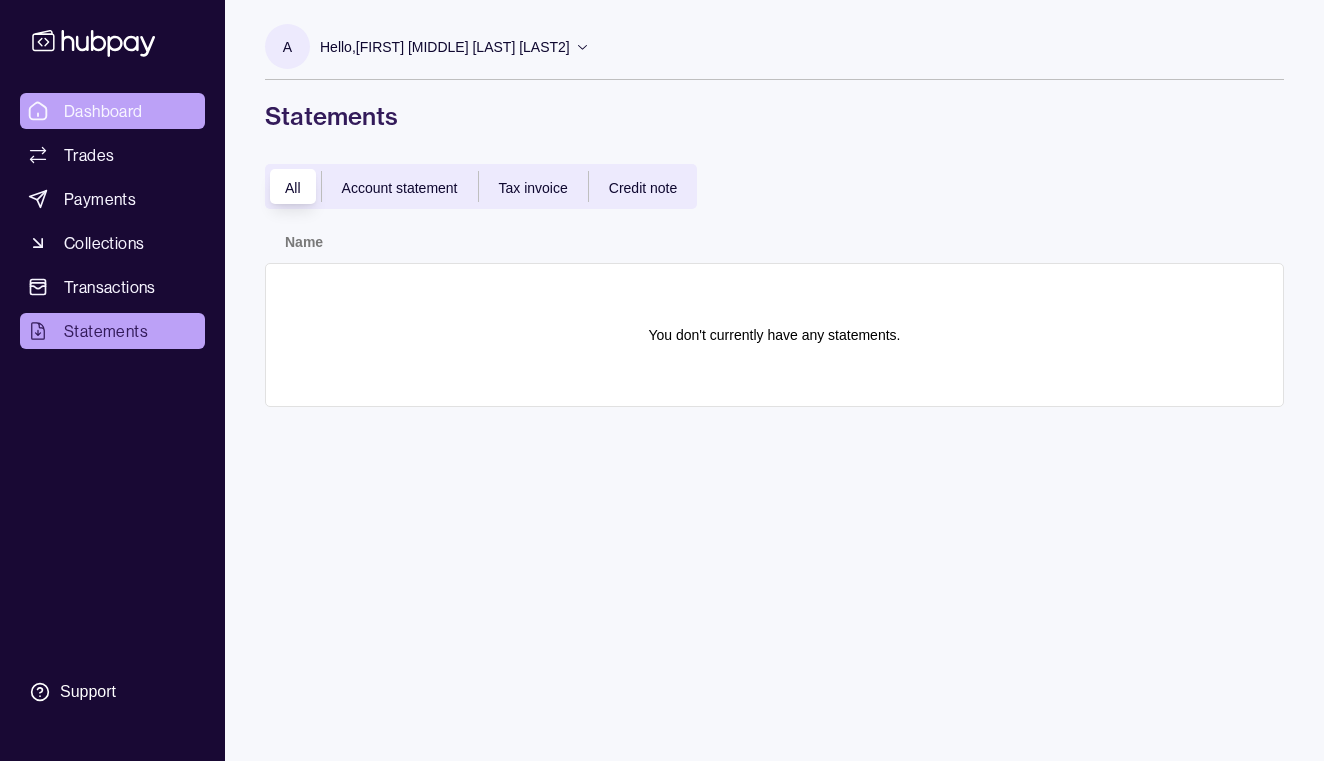 click on "Dashboard" at bounding box center (103, 111) 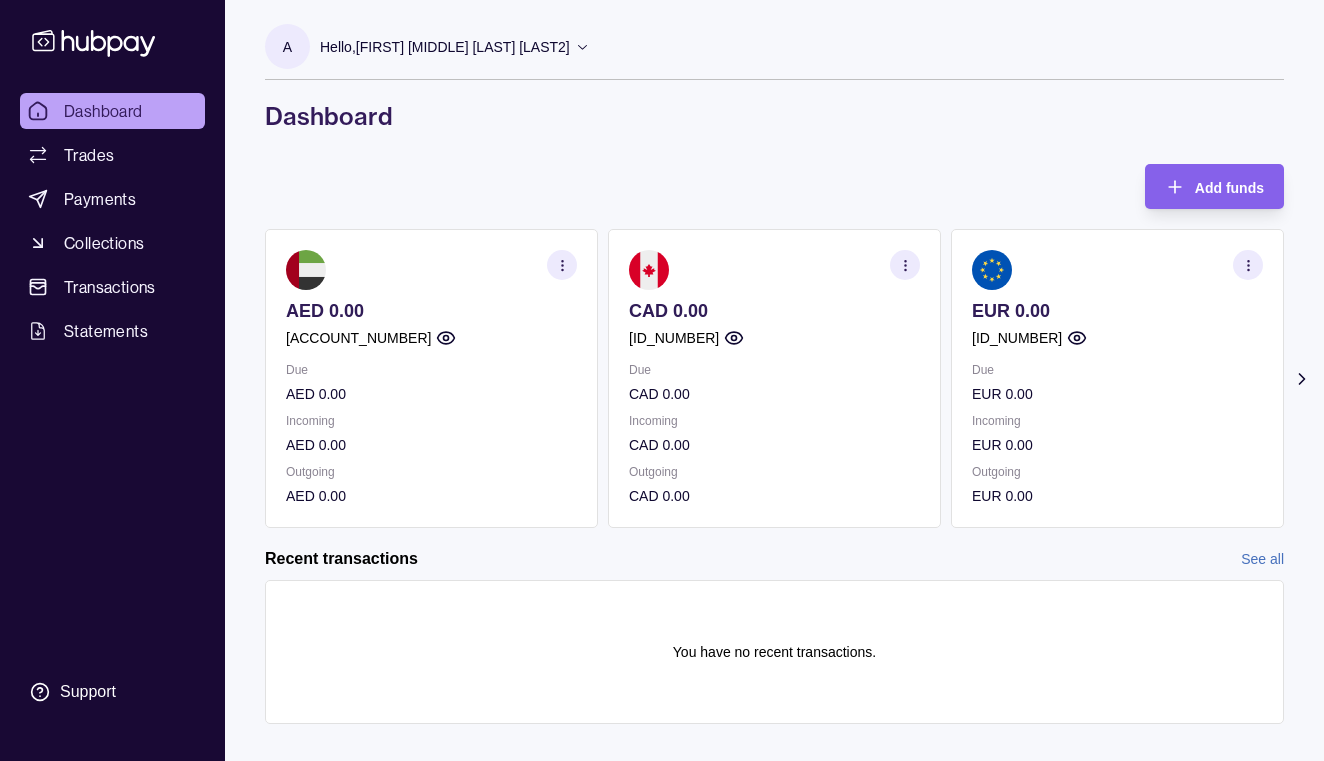 scroll, scrollTop: 0, scrollLeft: 0, axis: both 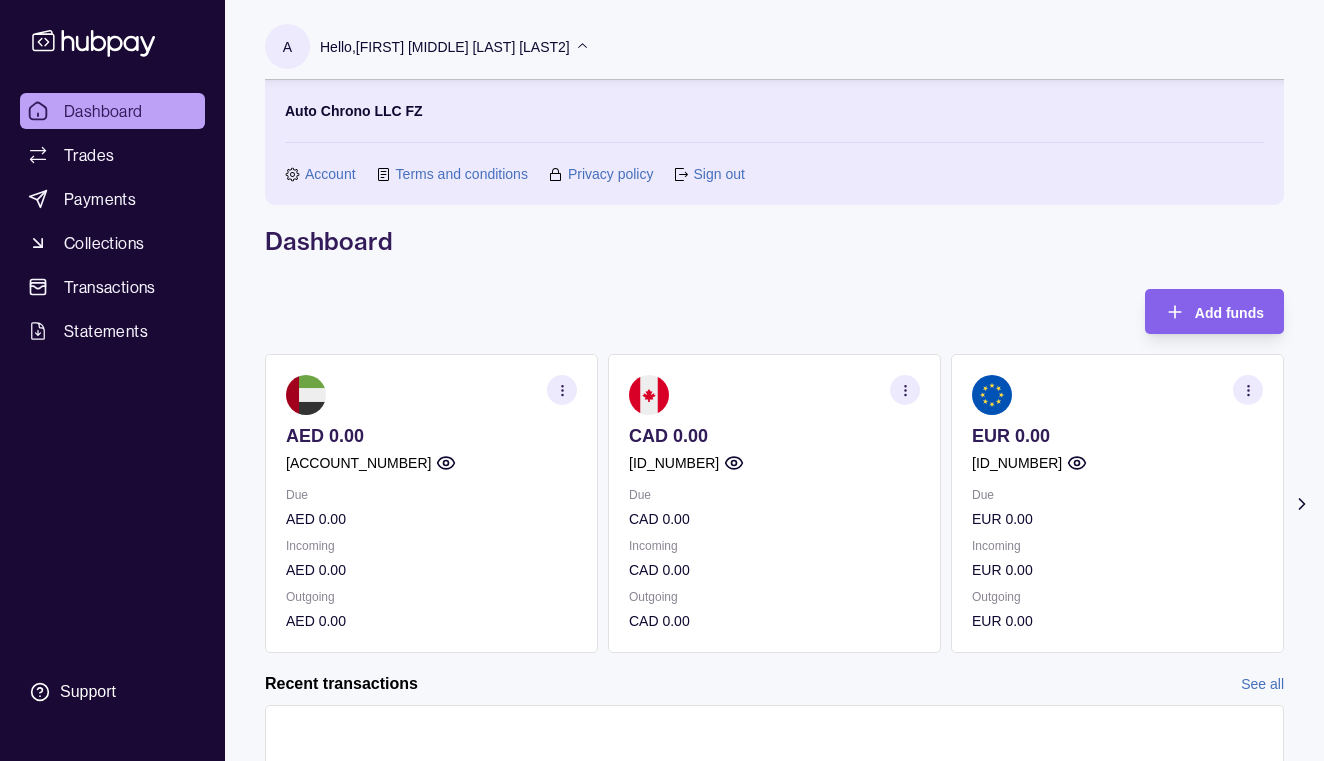 click on "Hello,  [FIRST] [MIDDLE] [LAST] [LAST2]" at bounding box center (445, 47) 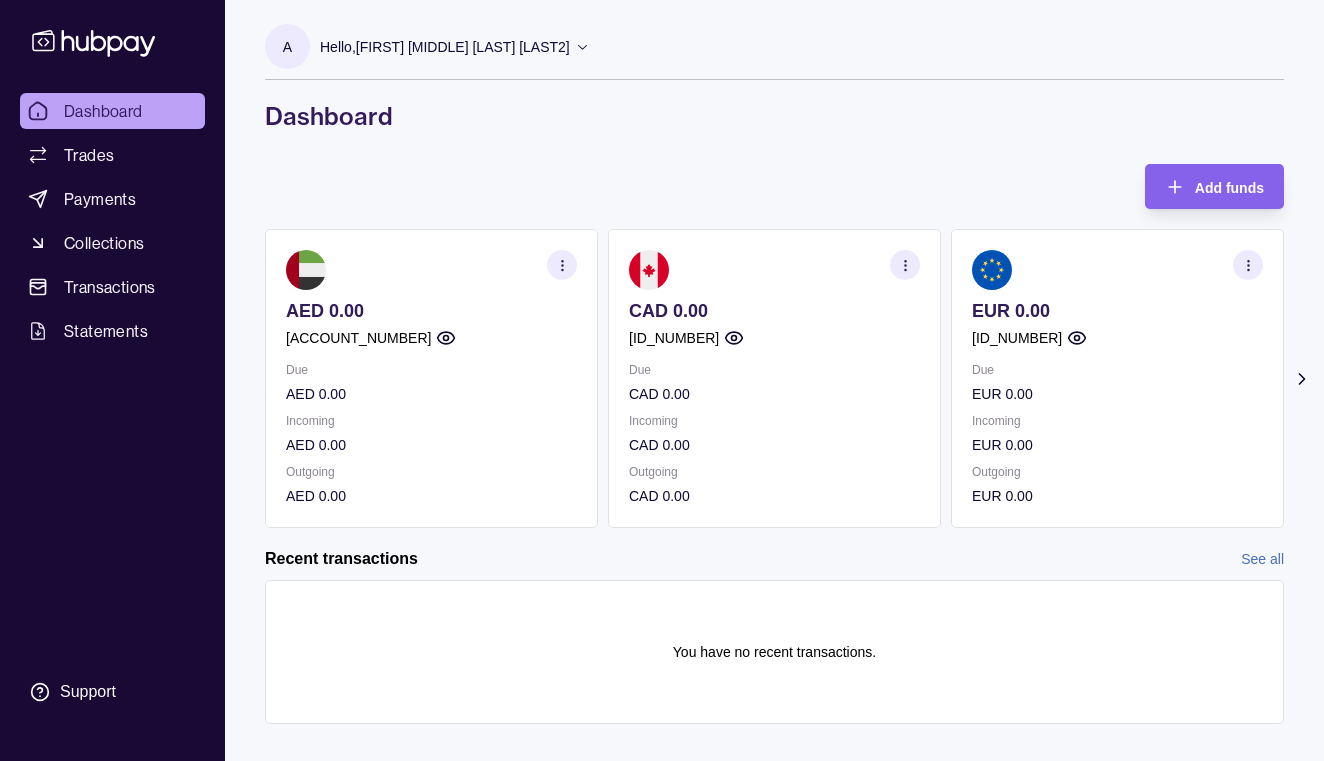 click 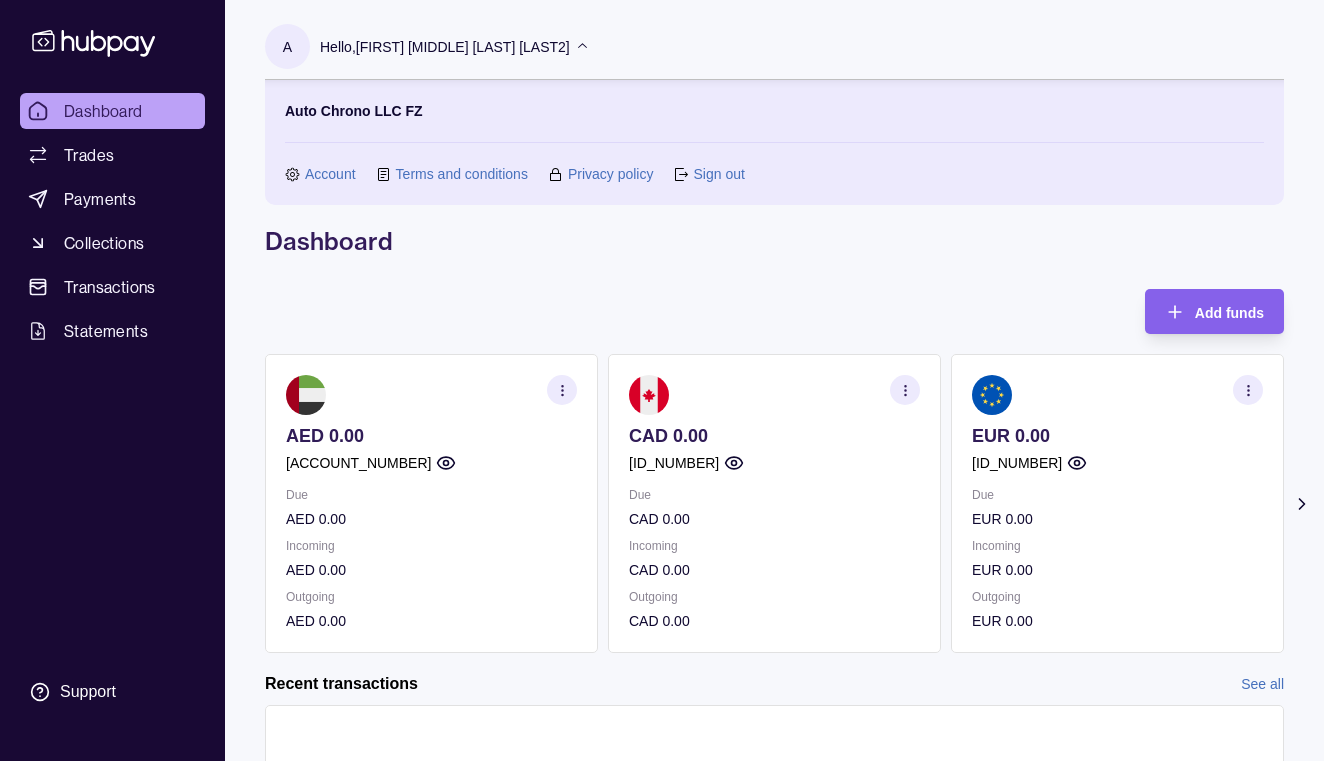 click on "Sign out" at bounding box center (718, 174) 